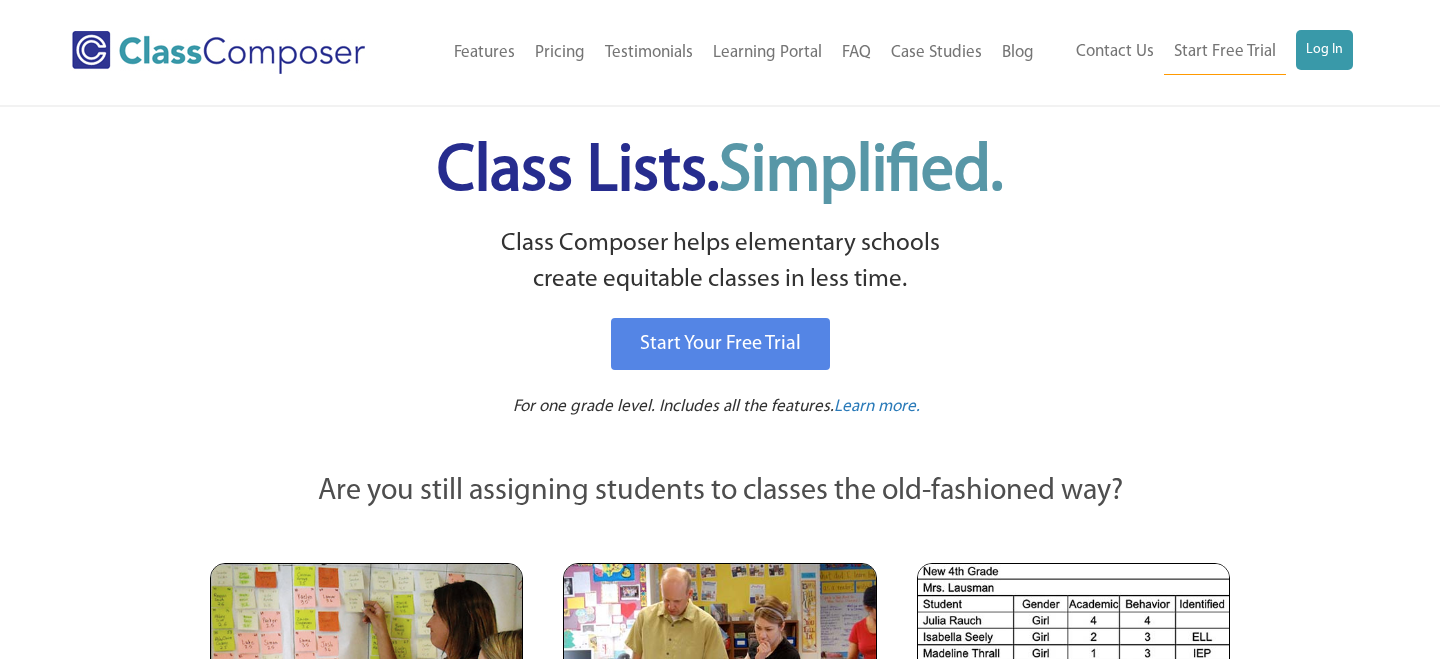 scroll, scrollTop: 0, scrollLeft: 0, axis: both 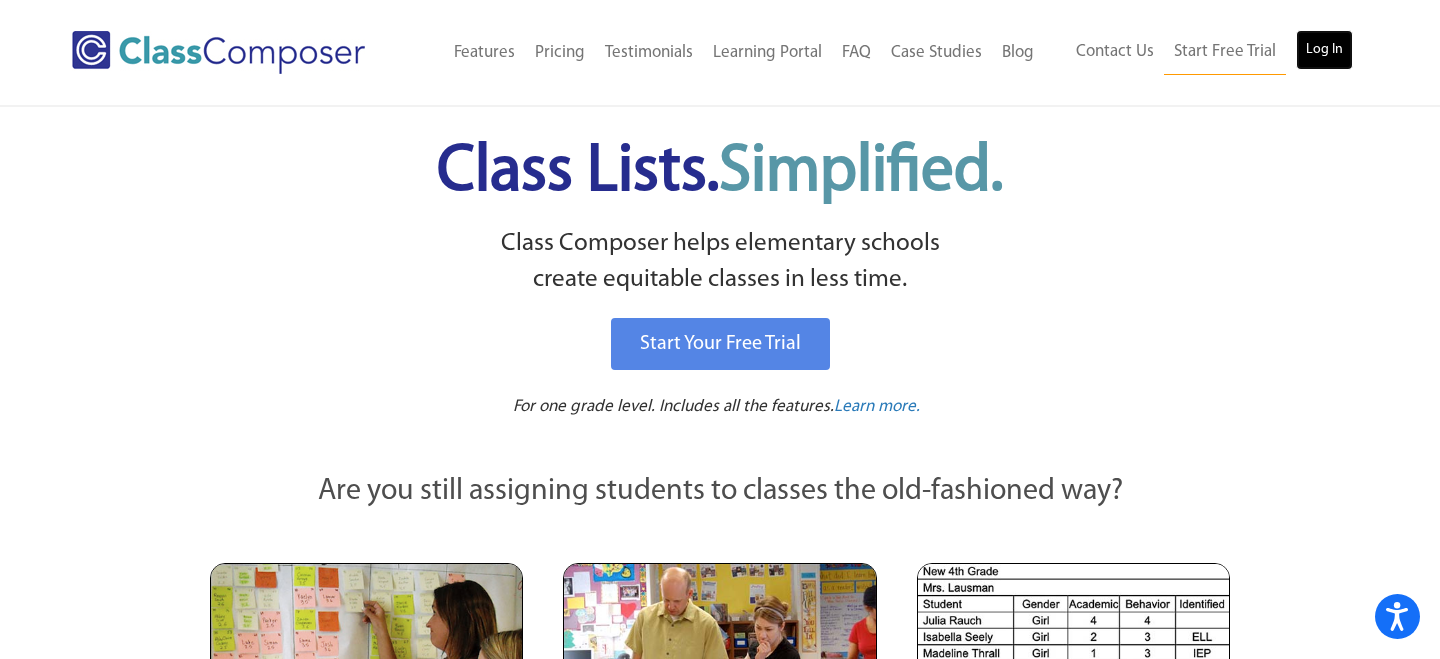 click on "Log In" at bounding box center (1324, 50) 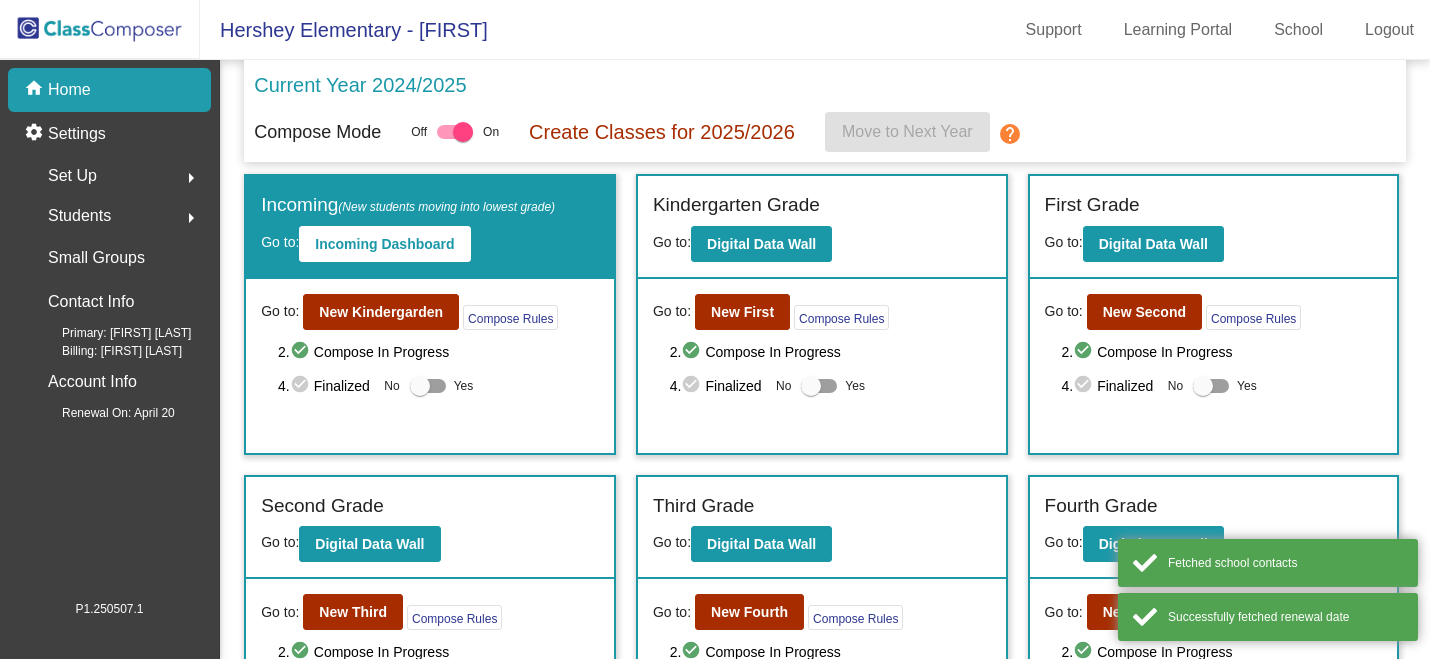 scroll, scrollTop: 0, scrollLeft: 0, axis: both 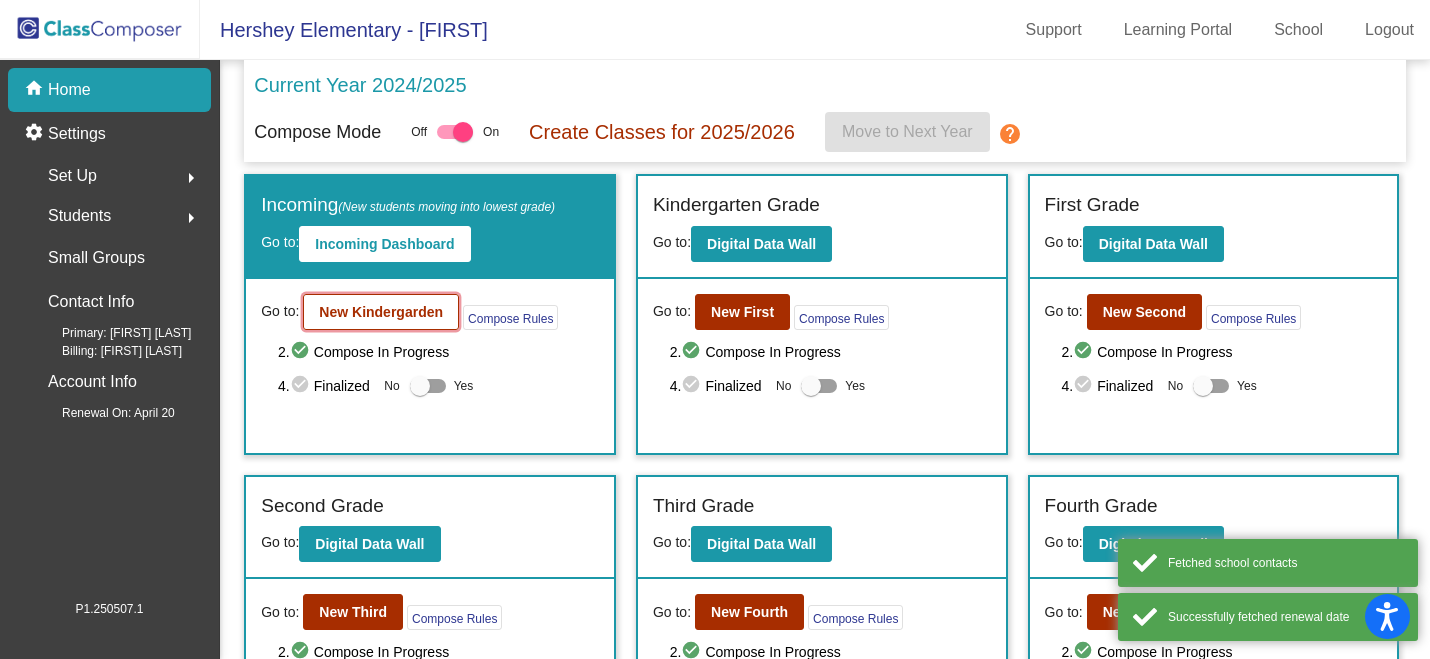 click on "New Kindergarden" 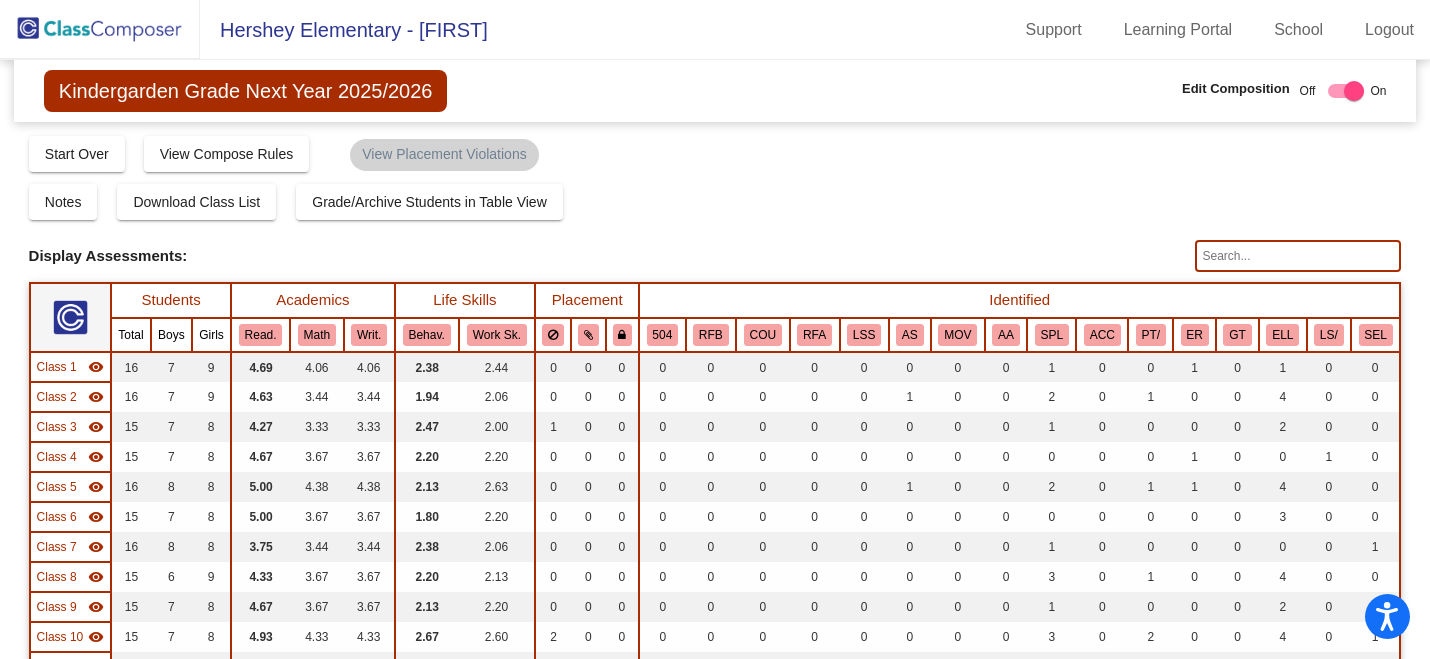 click 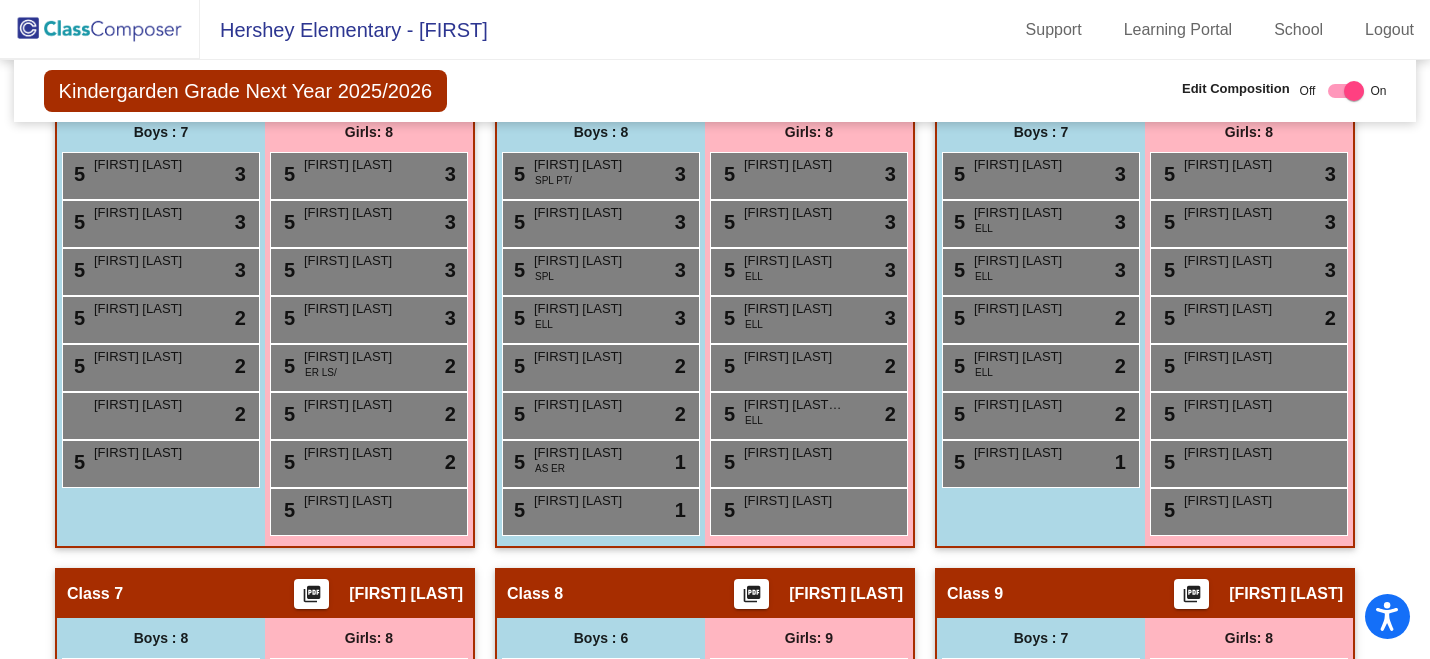 scroll, scrollTop: 1218, scrollLeft: 0, axis: vertical 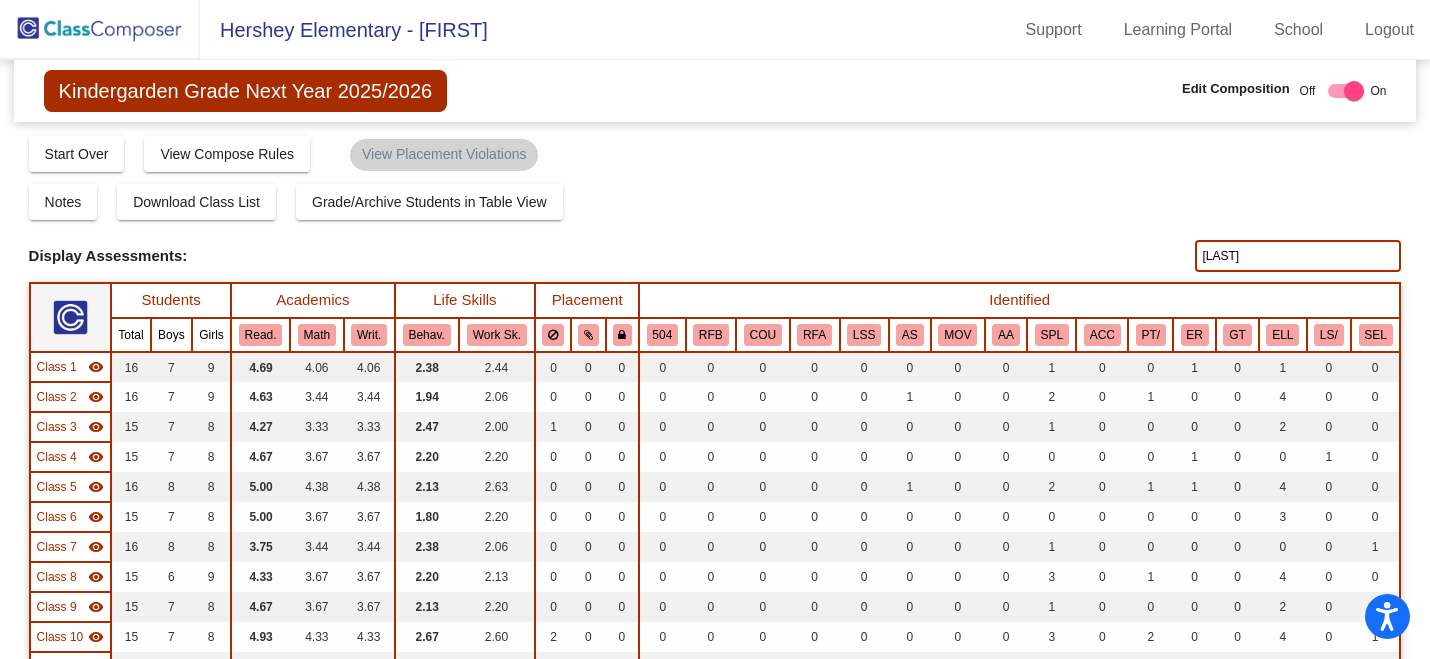 click on "glunz" 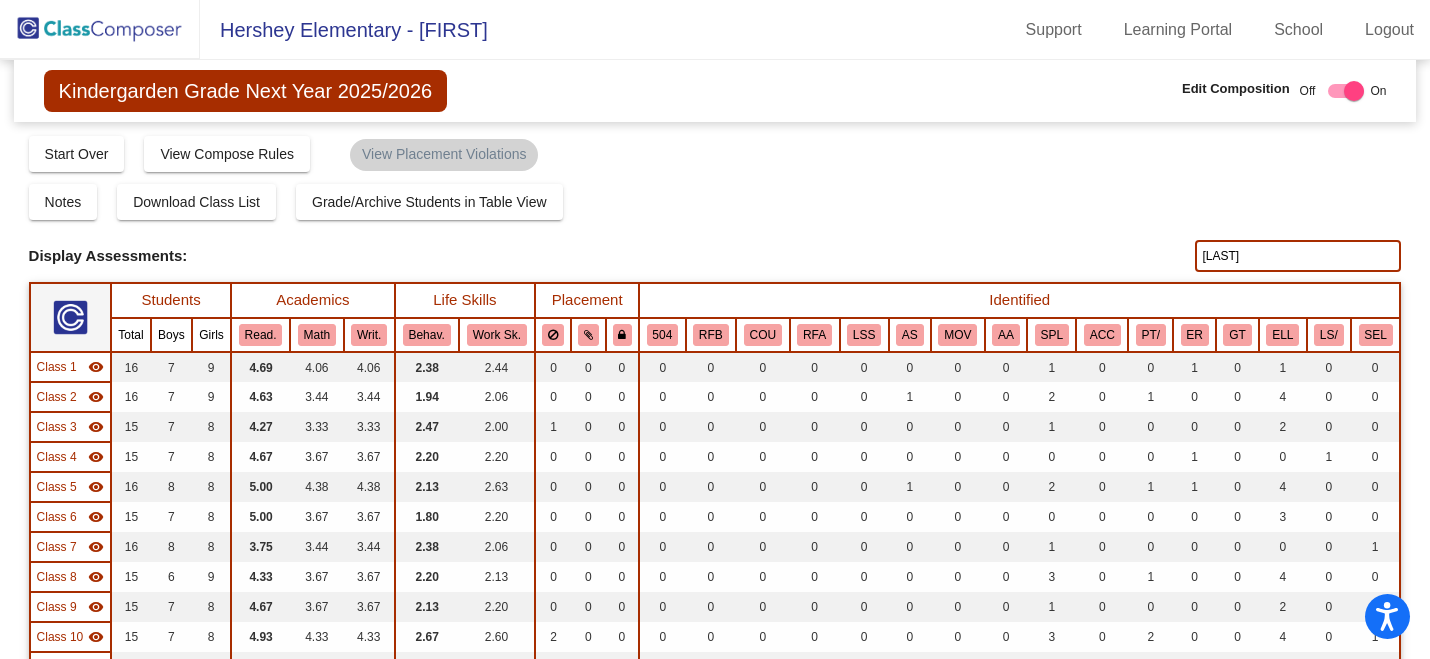 type on "paxton" 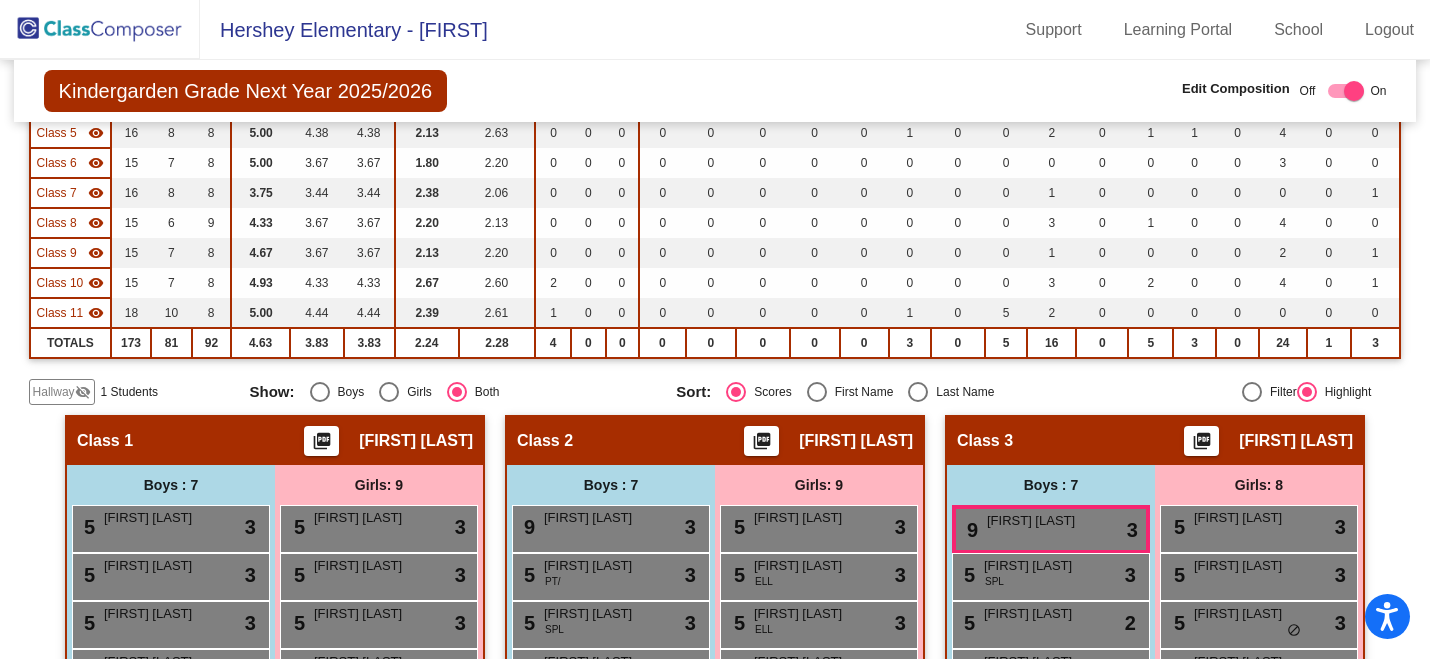 scroll, scrollTop: 0, scrollLeft: 0, axis: both 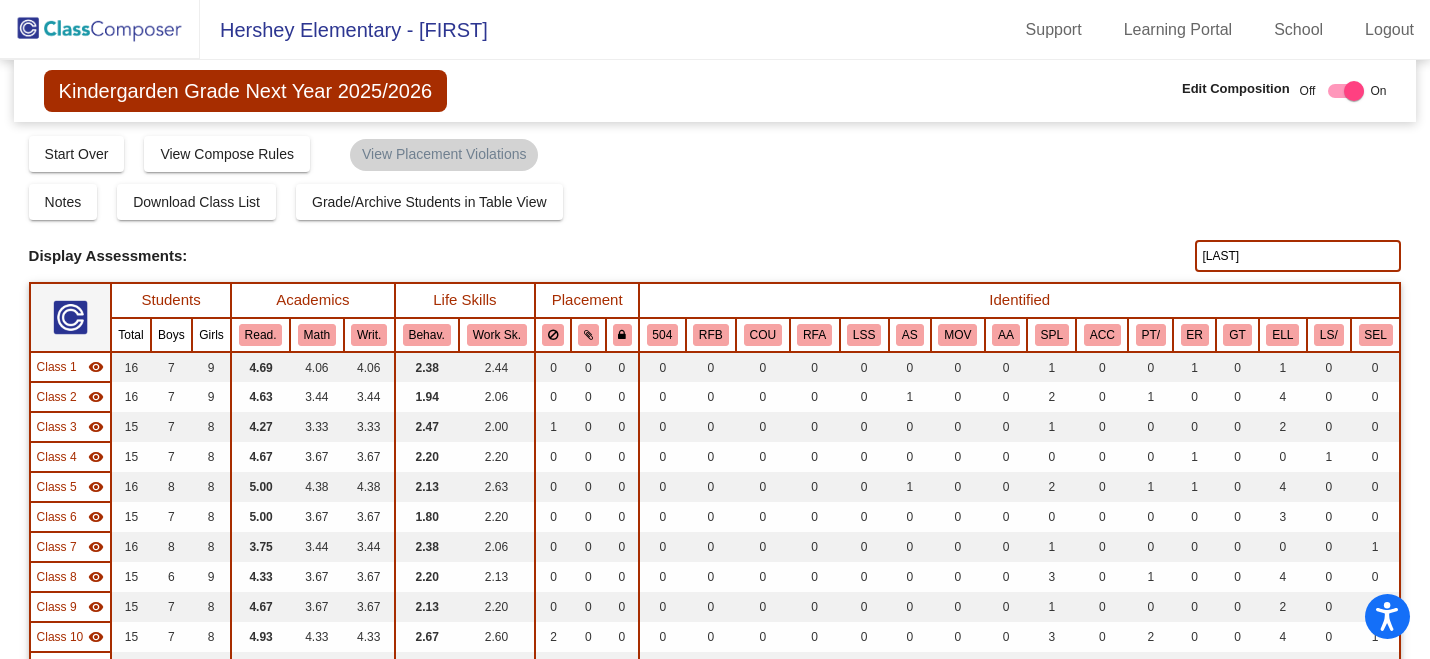 click on "paxton" 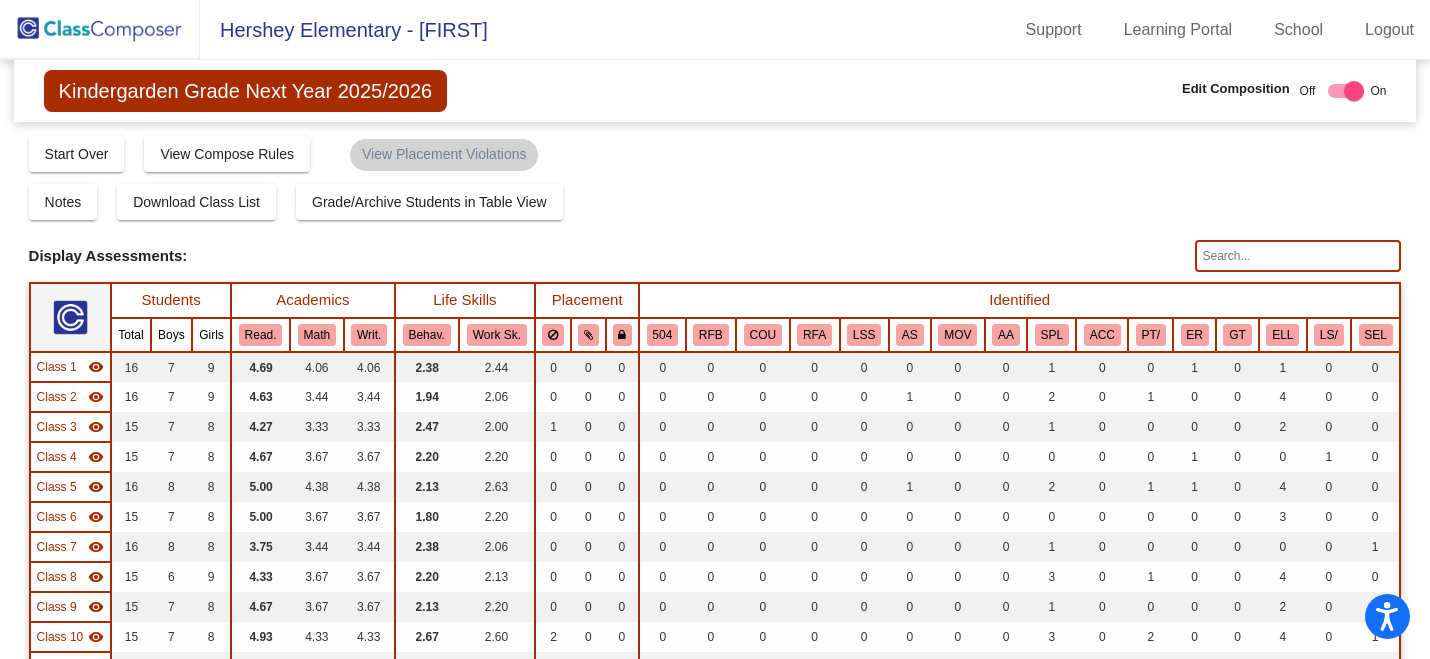 type 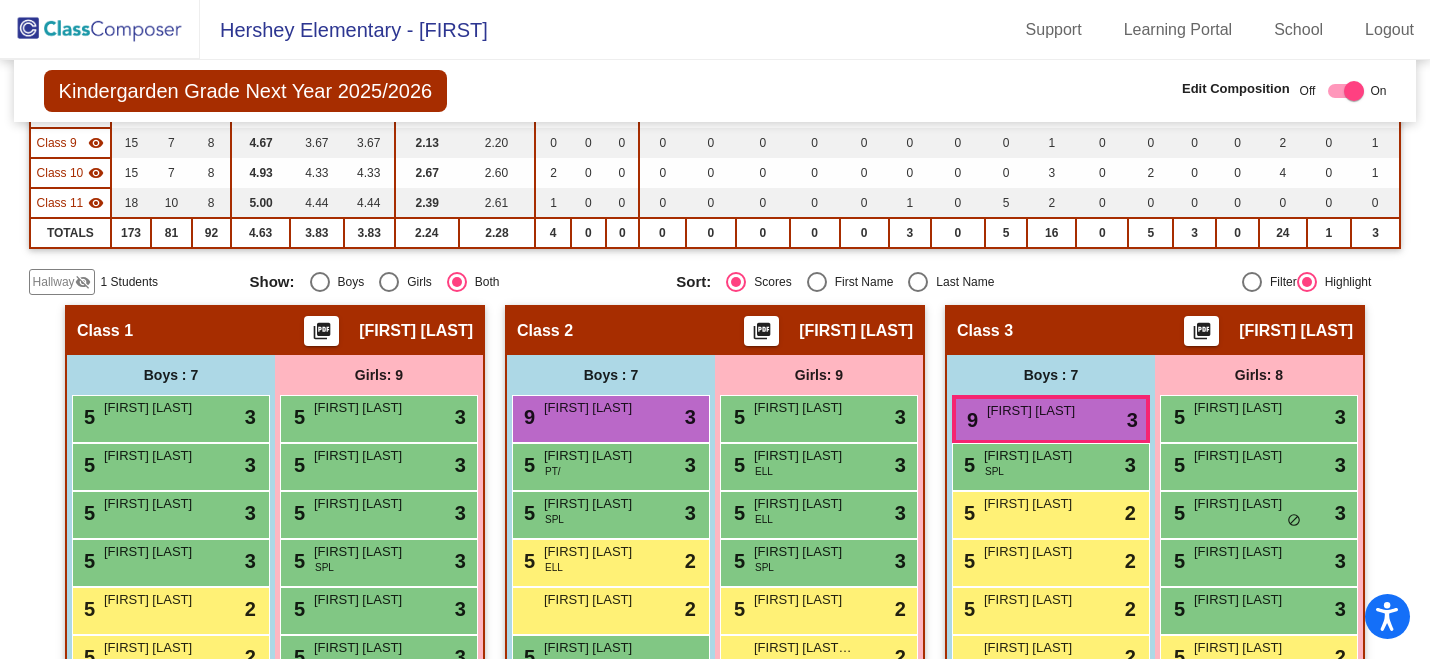 scroll, scrollTop: 0, scrollLeft: 0, axis: both 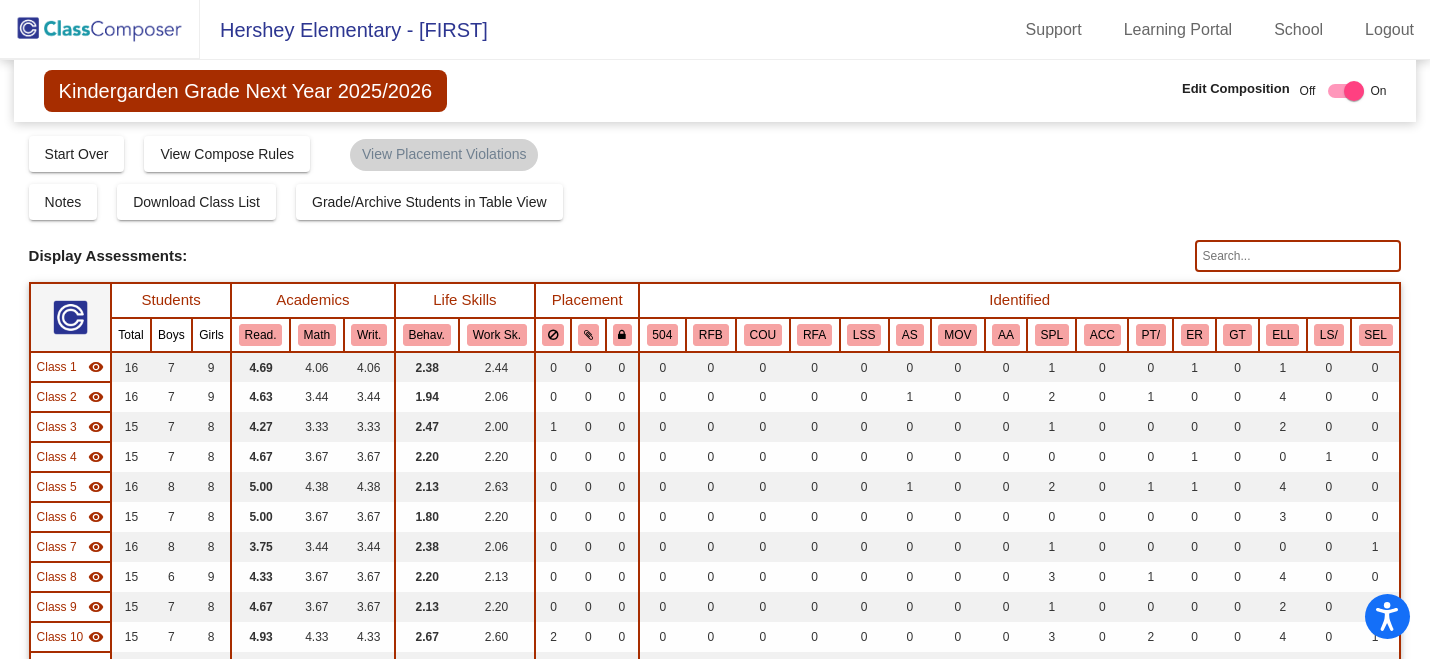 click 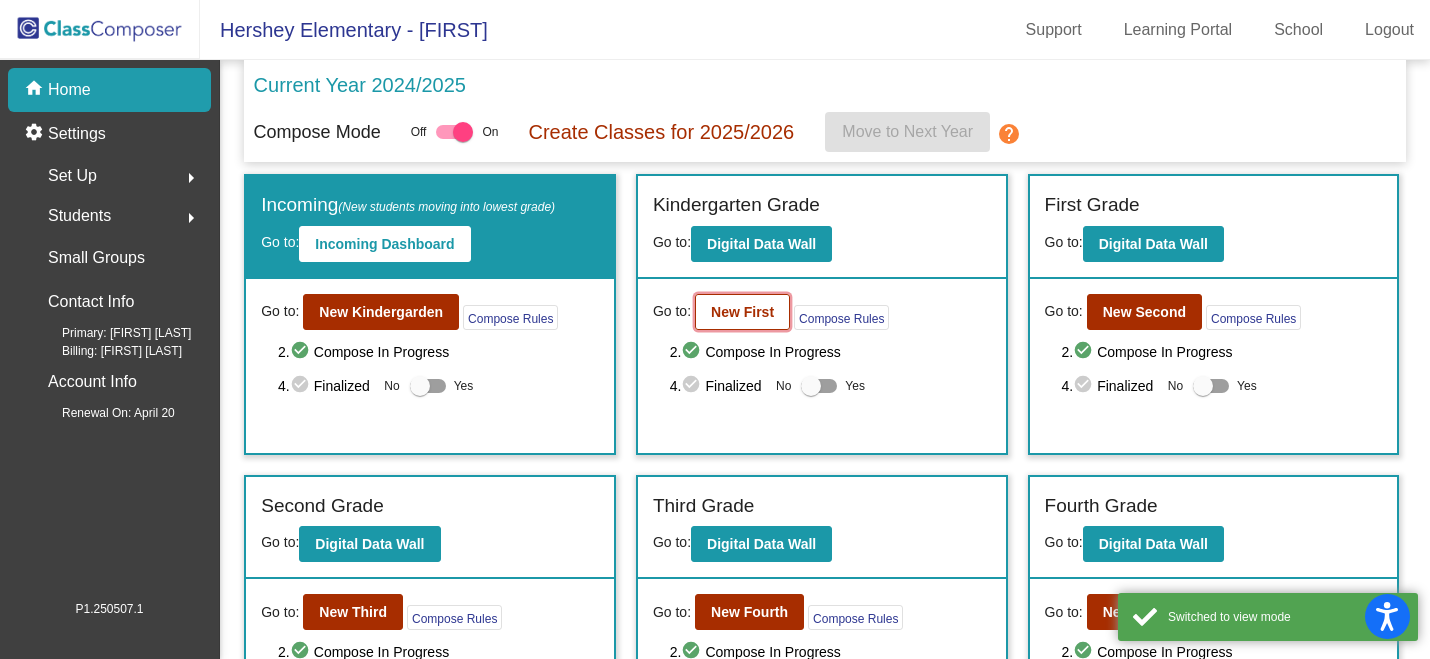 click on "New First" 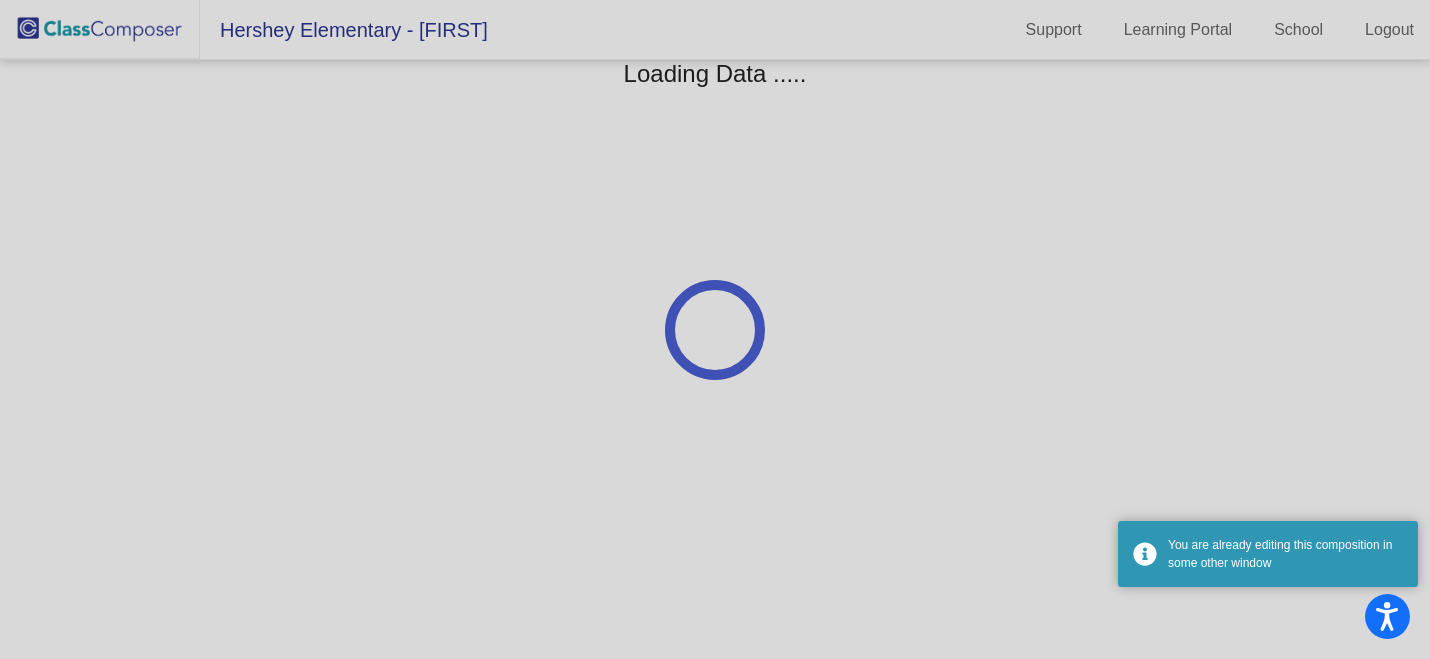 scroll, scrollTop: 0, scrollLeft: 0, axis: both 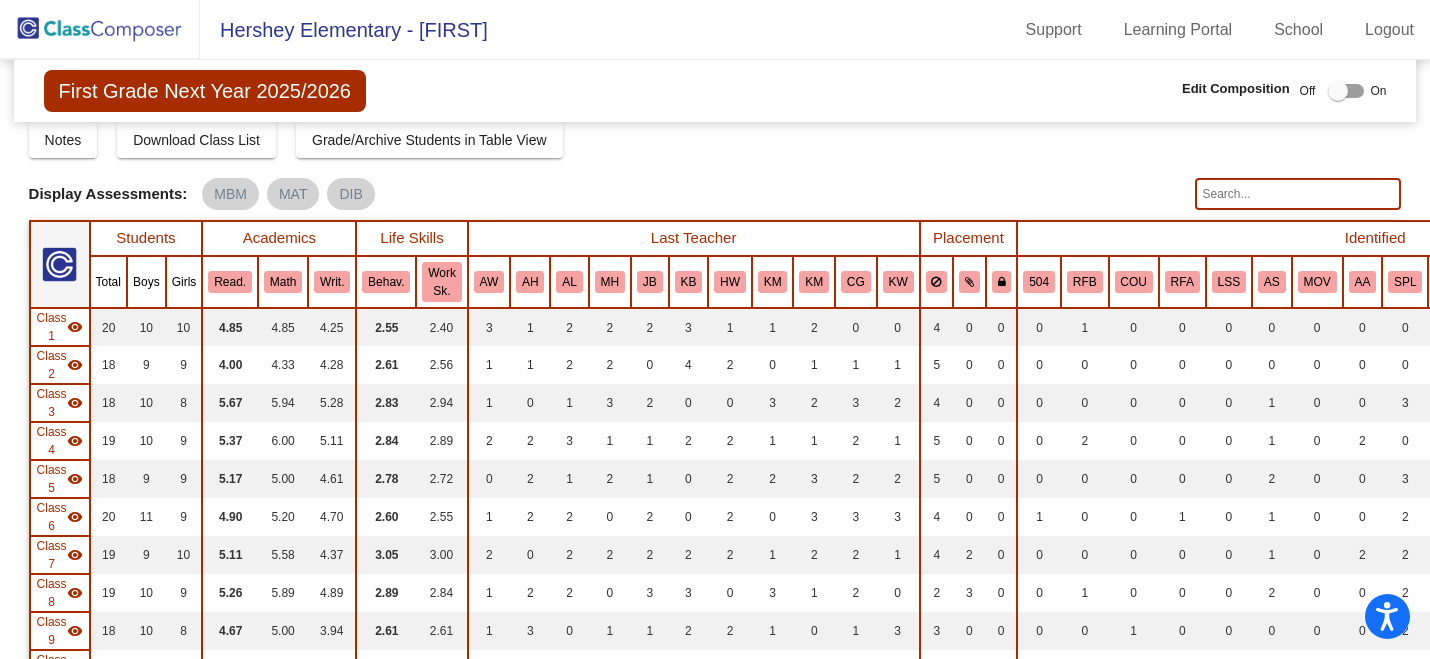 click 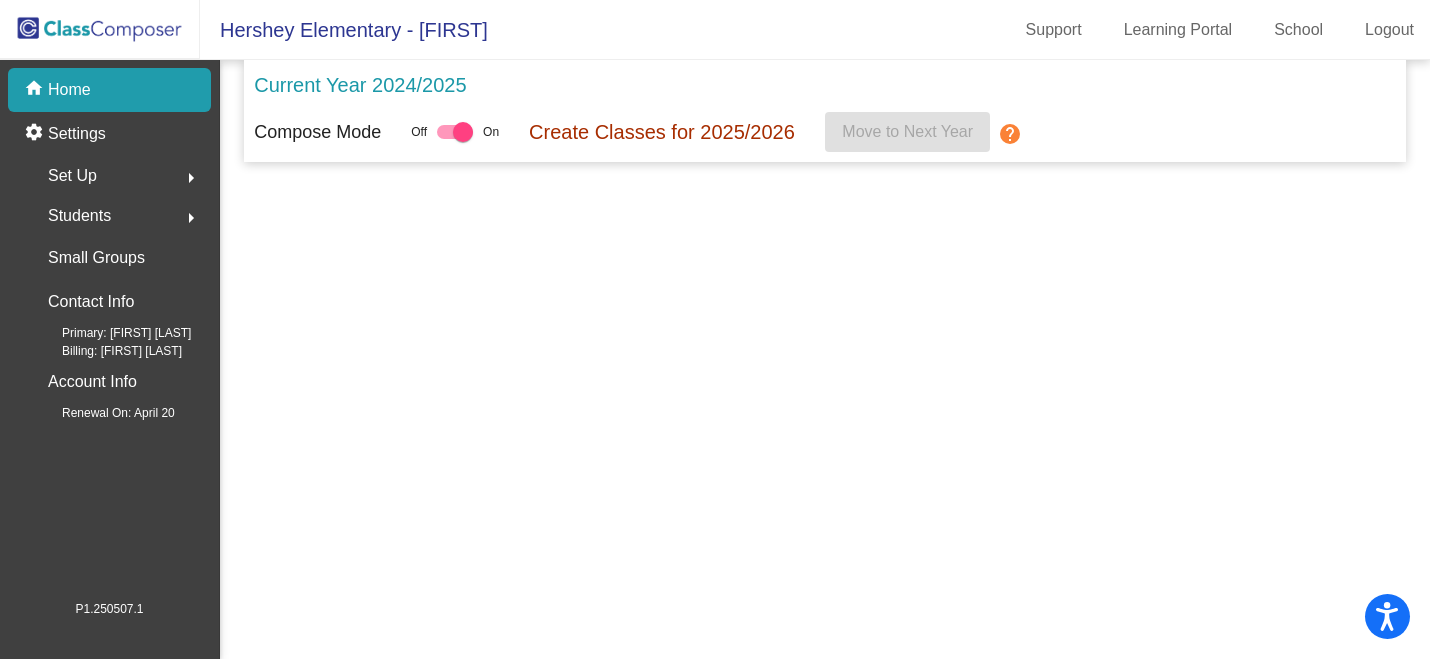 scroll, scrollTop: 0, scrollLeft: 0, axis: both 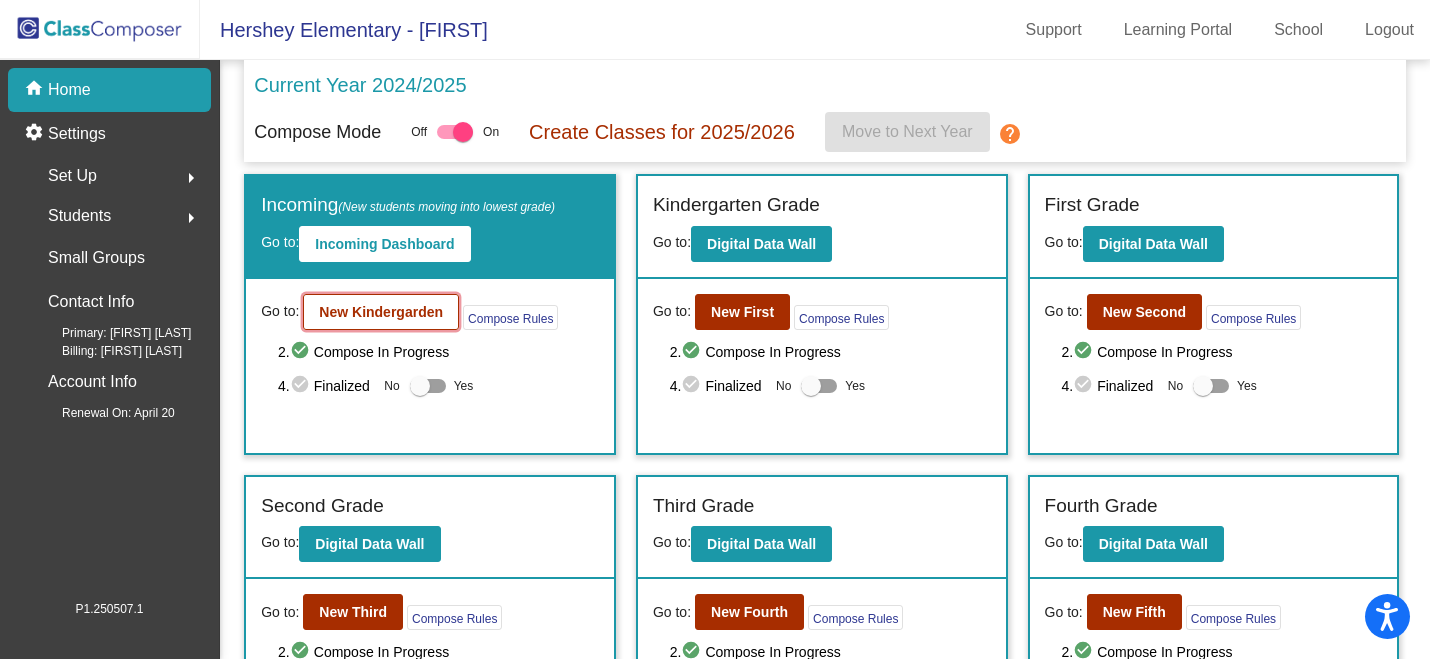 click on "New Kindergarden" 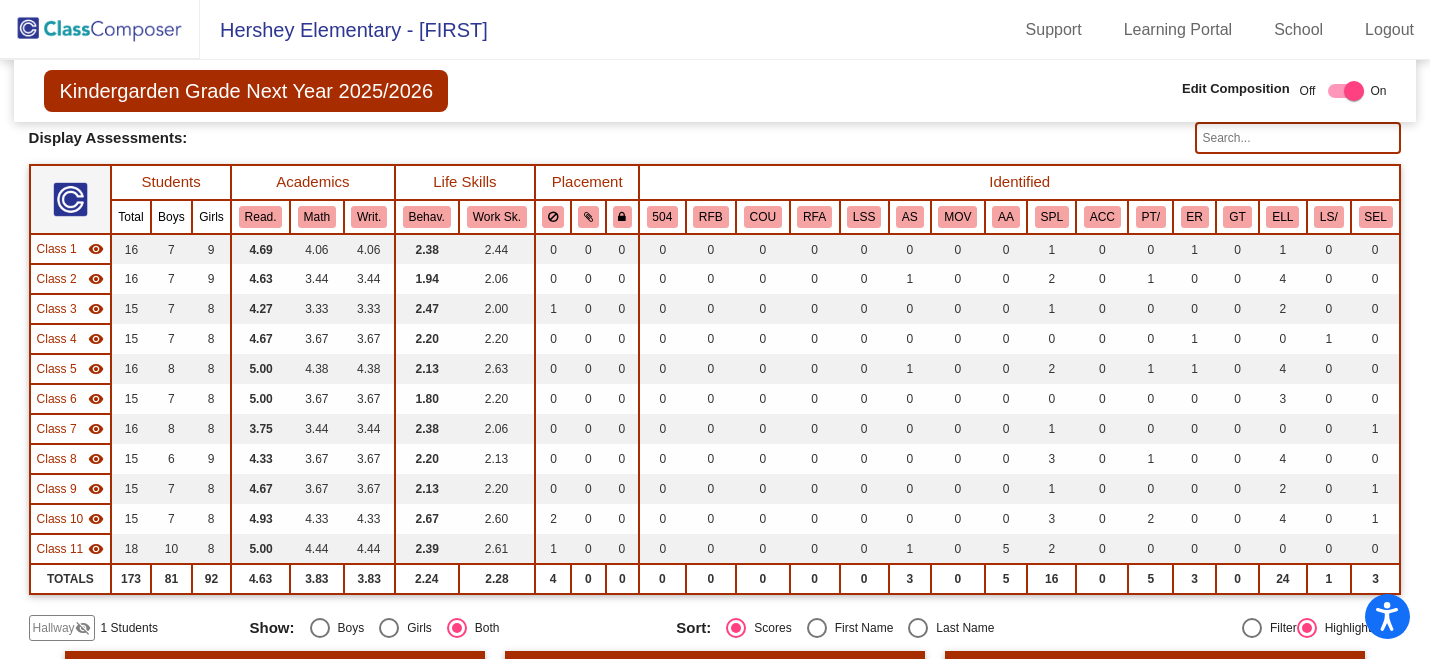 scroll, scrollTop: 372, scrollLeft: 0, axis: vertical 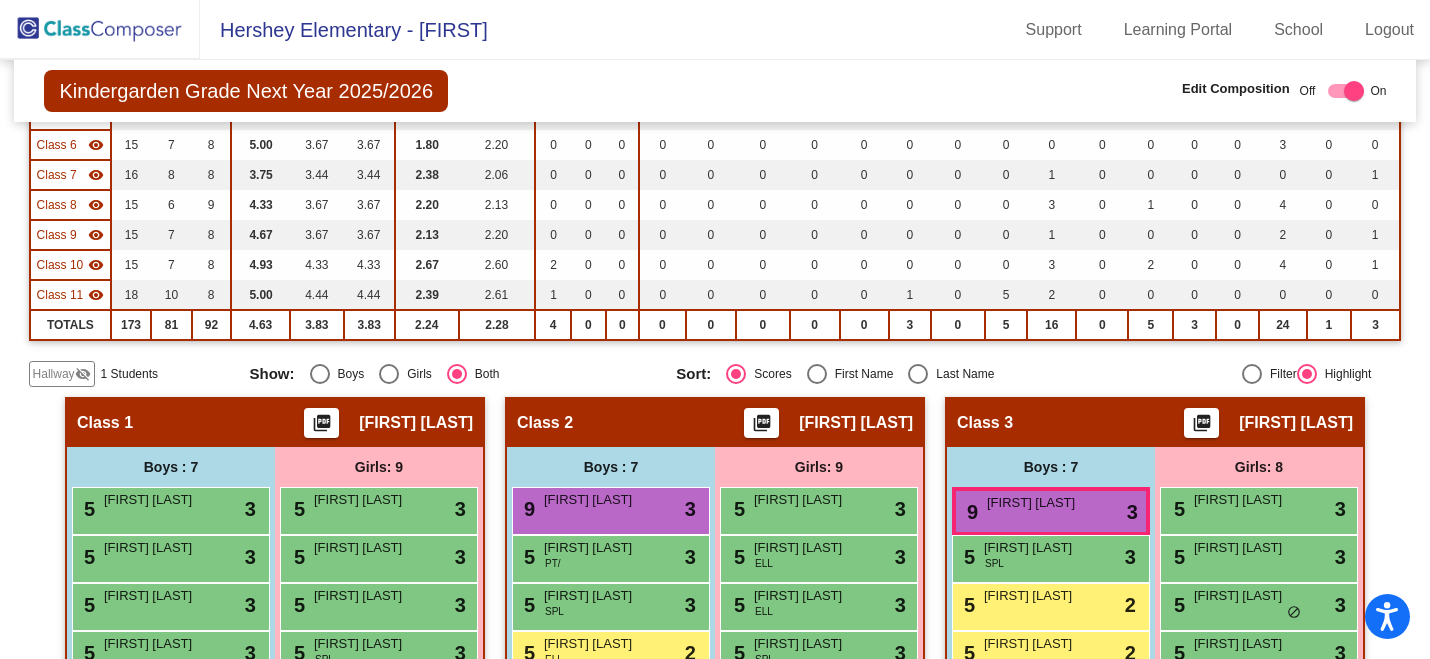 click on "visibility_off" 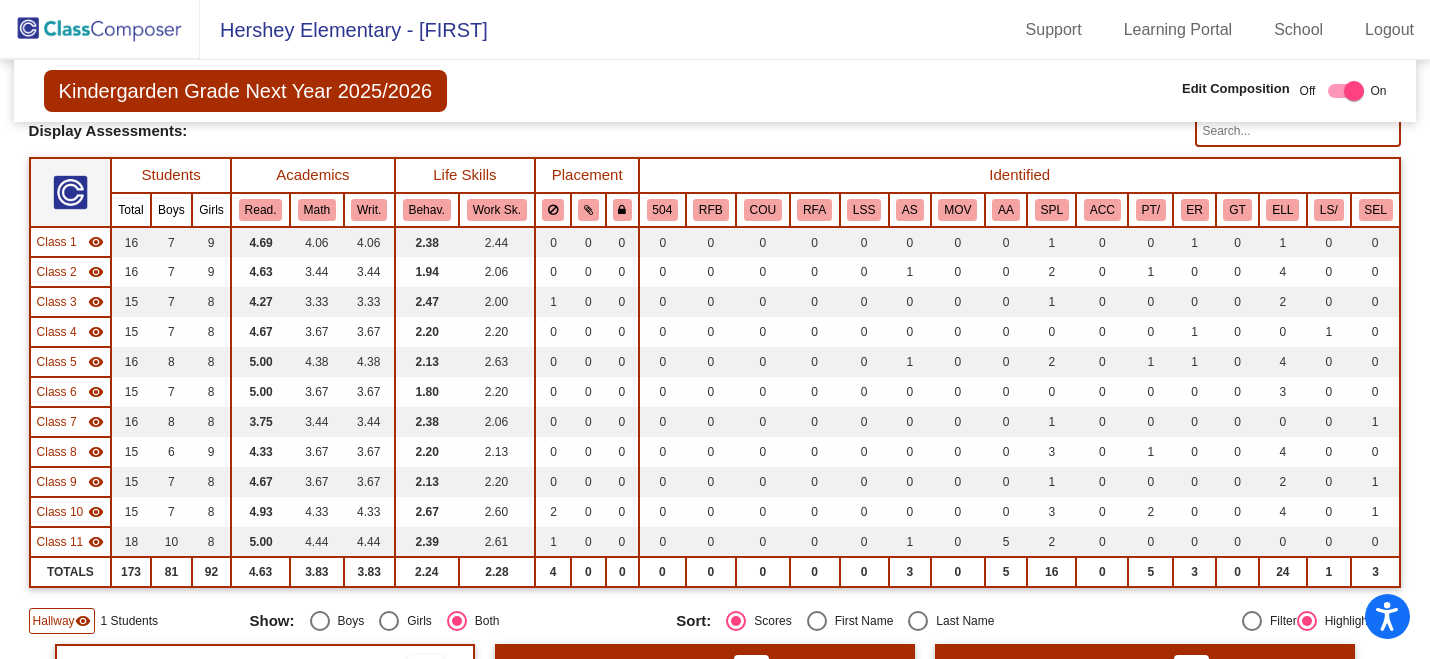 scroll, scrollTop: 58, scrollLeft: 0, axis: vertical 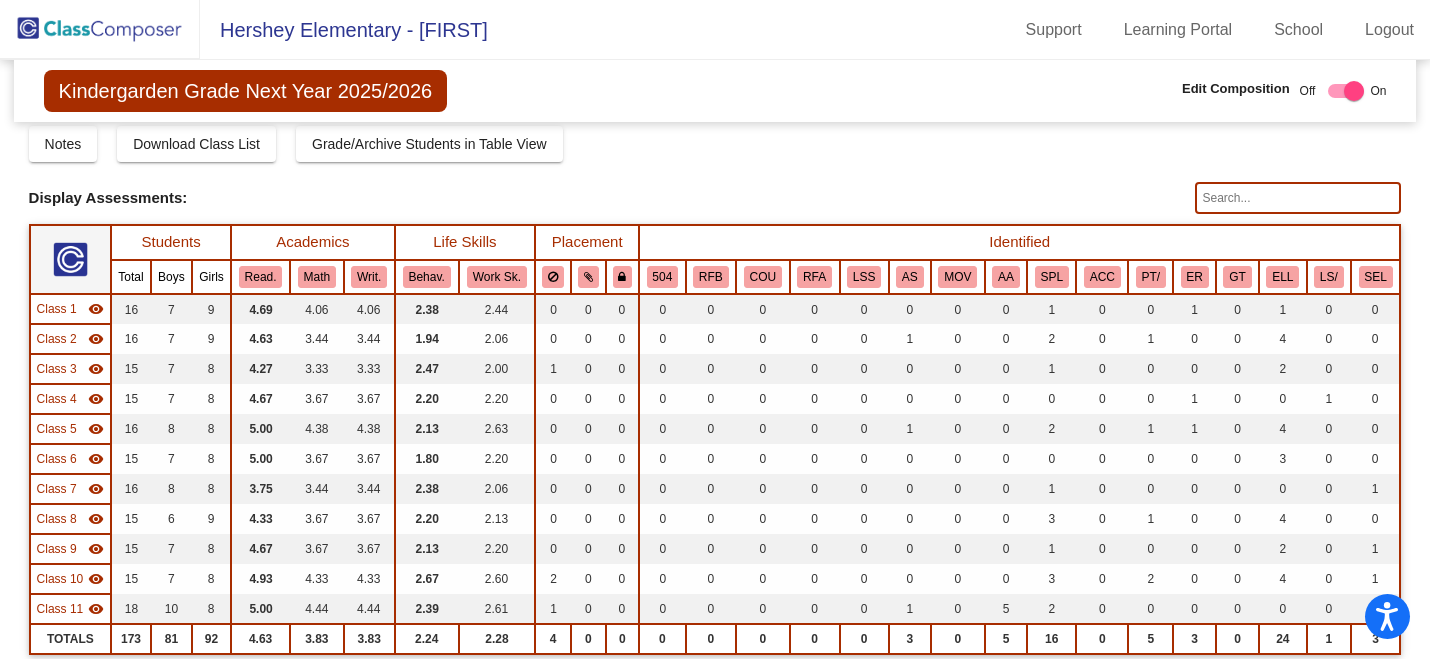 click 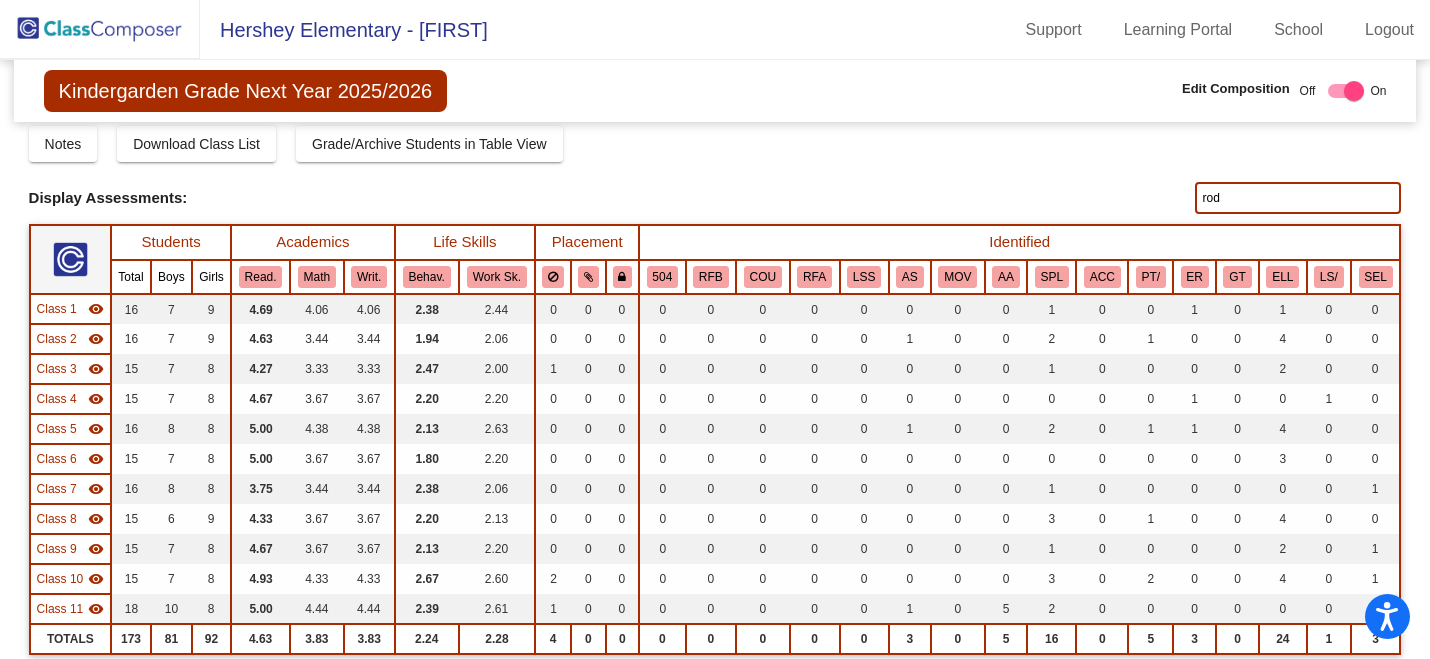 type on "rod" 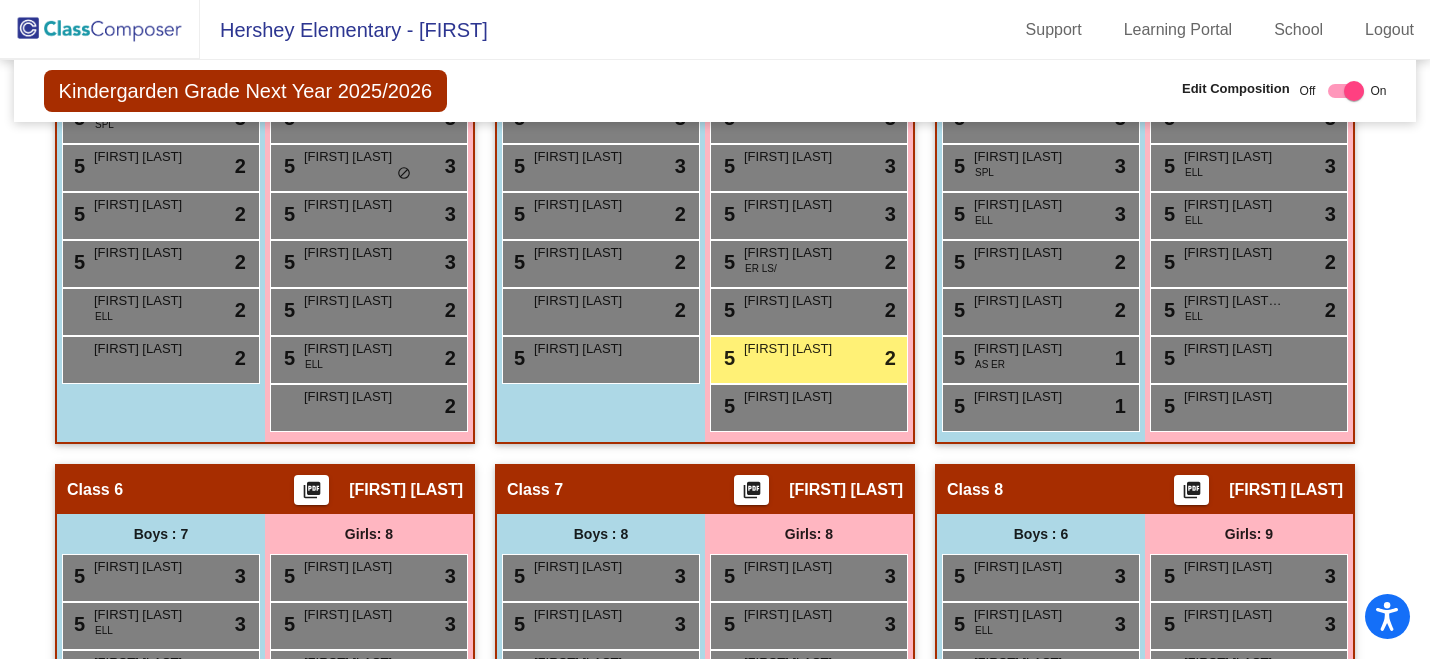 scroll, scrollTop: 1366, scrollLeft: 0, axis: vertical 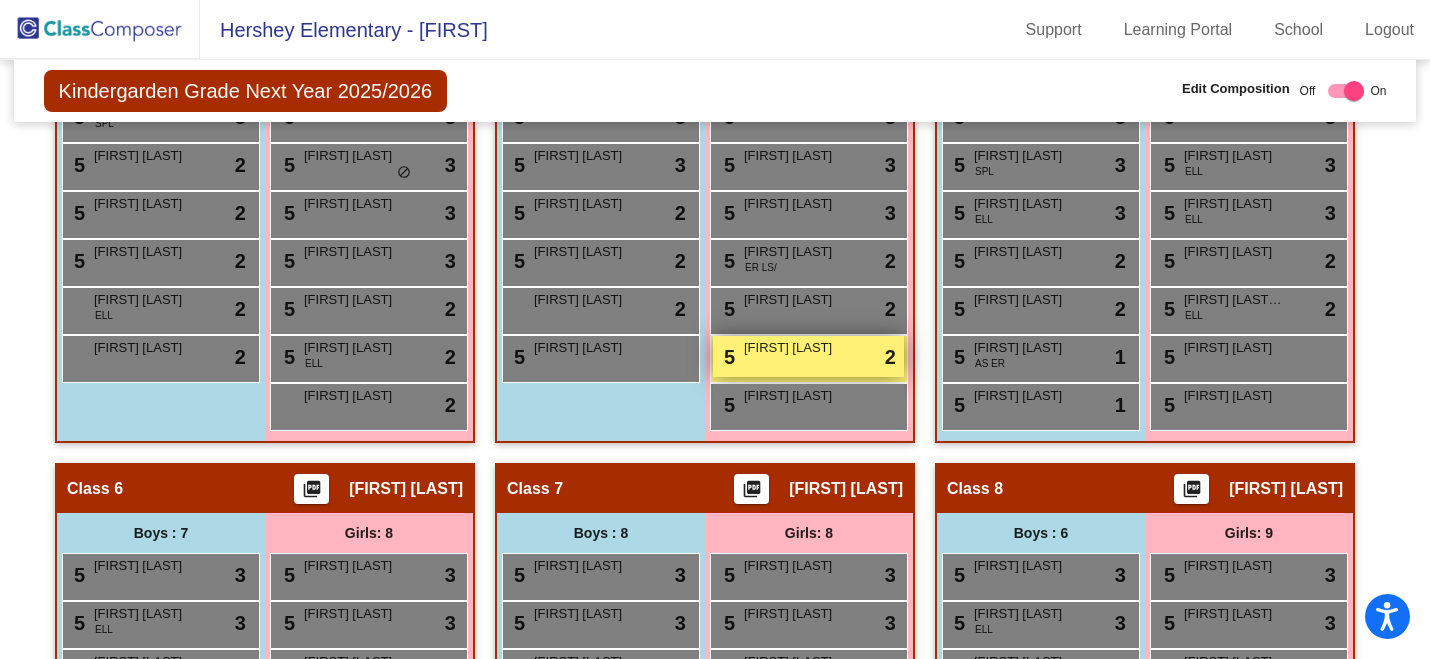 click on "5 Aryanna Rodriguez lock do_not_disturb_alt 2" at bounding box center (808, 356) 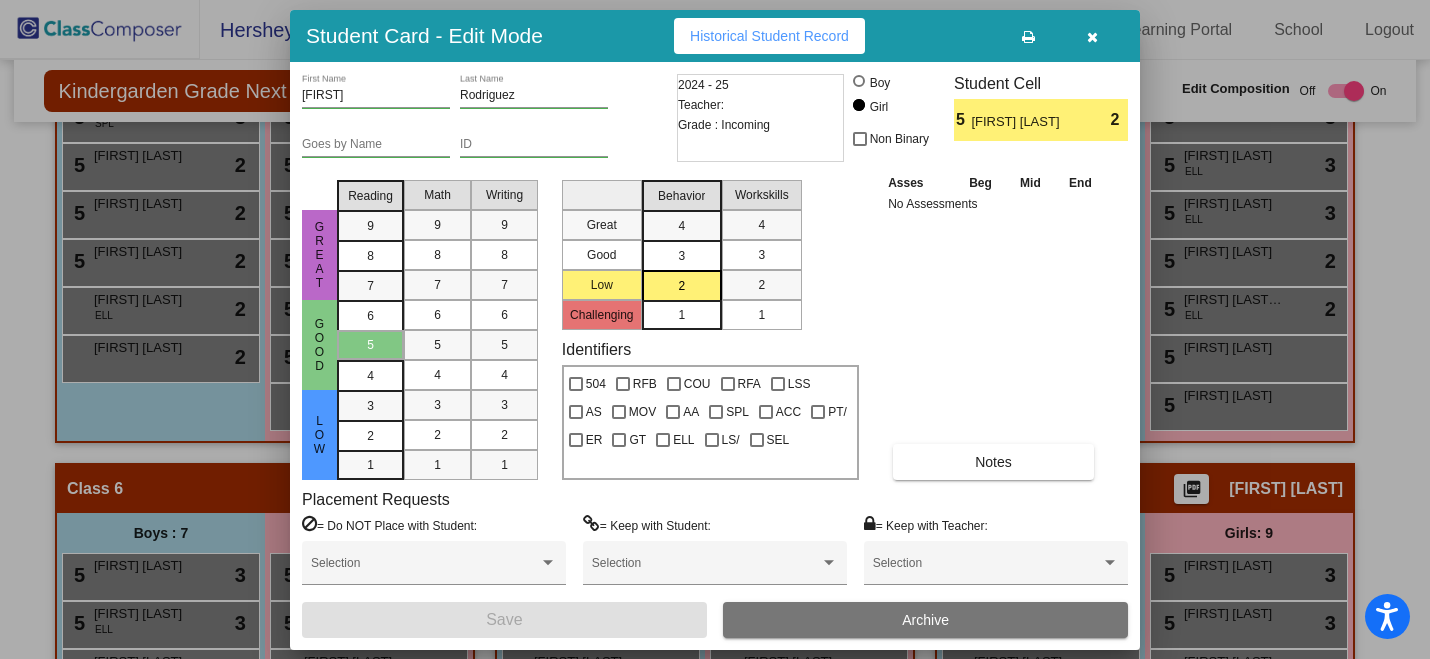 click on "Archive" at bounding box center (925, 620) 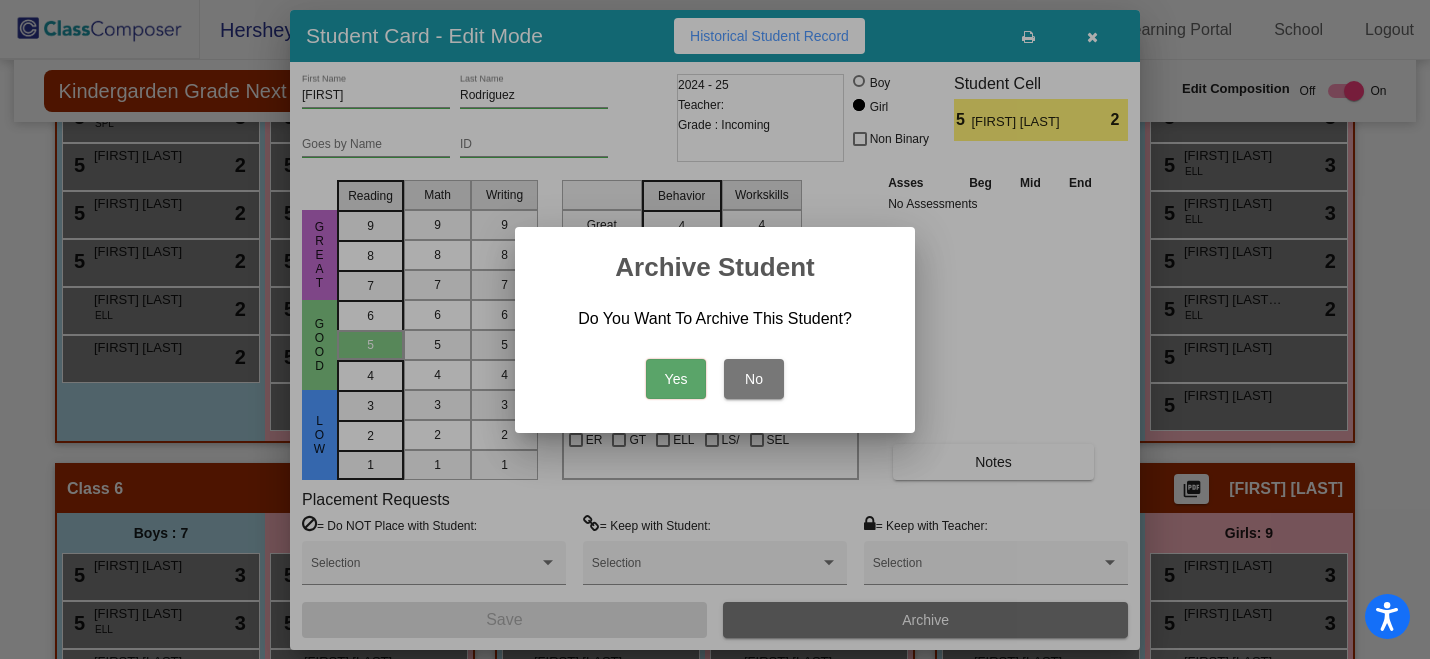 click on "Yes" at bounding box center [676, 379] 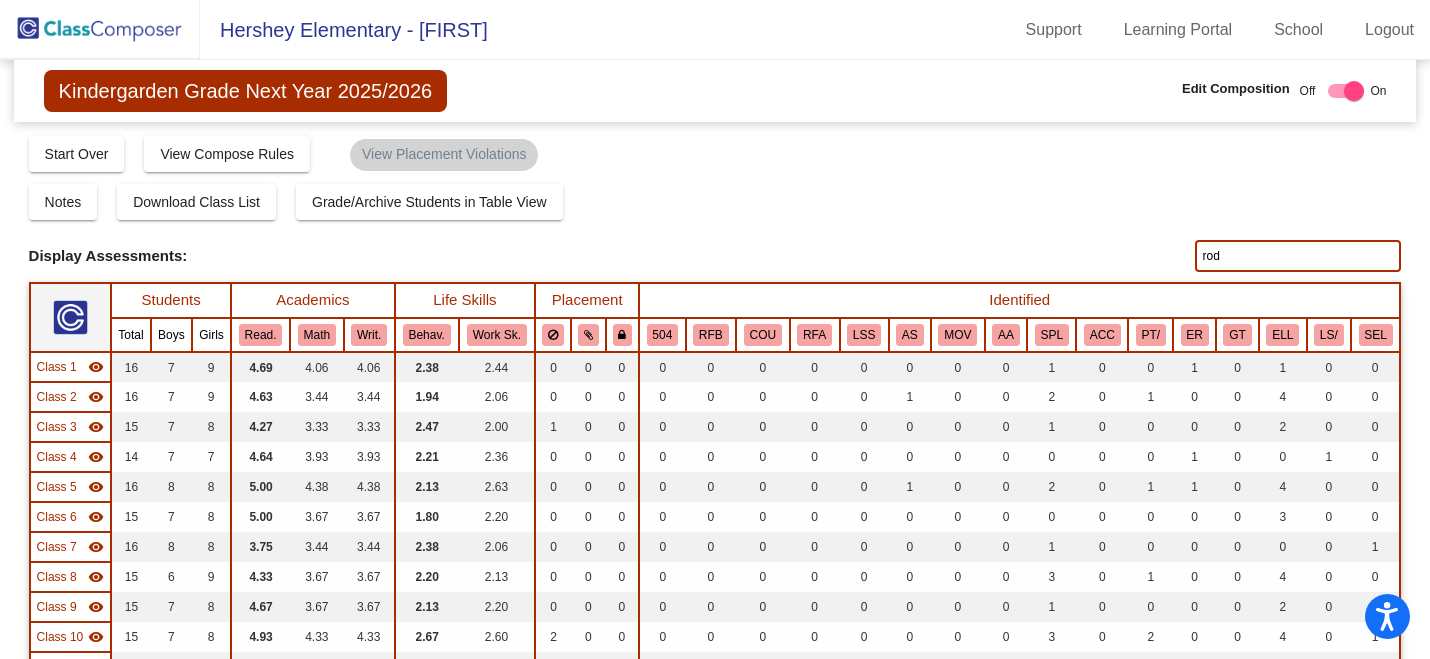 scroll, scrollTop: 1, scrollLeft: 0, axis: vertical 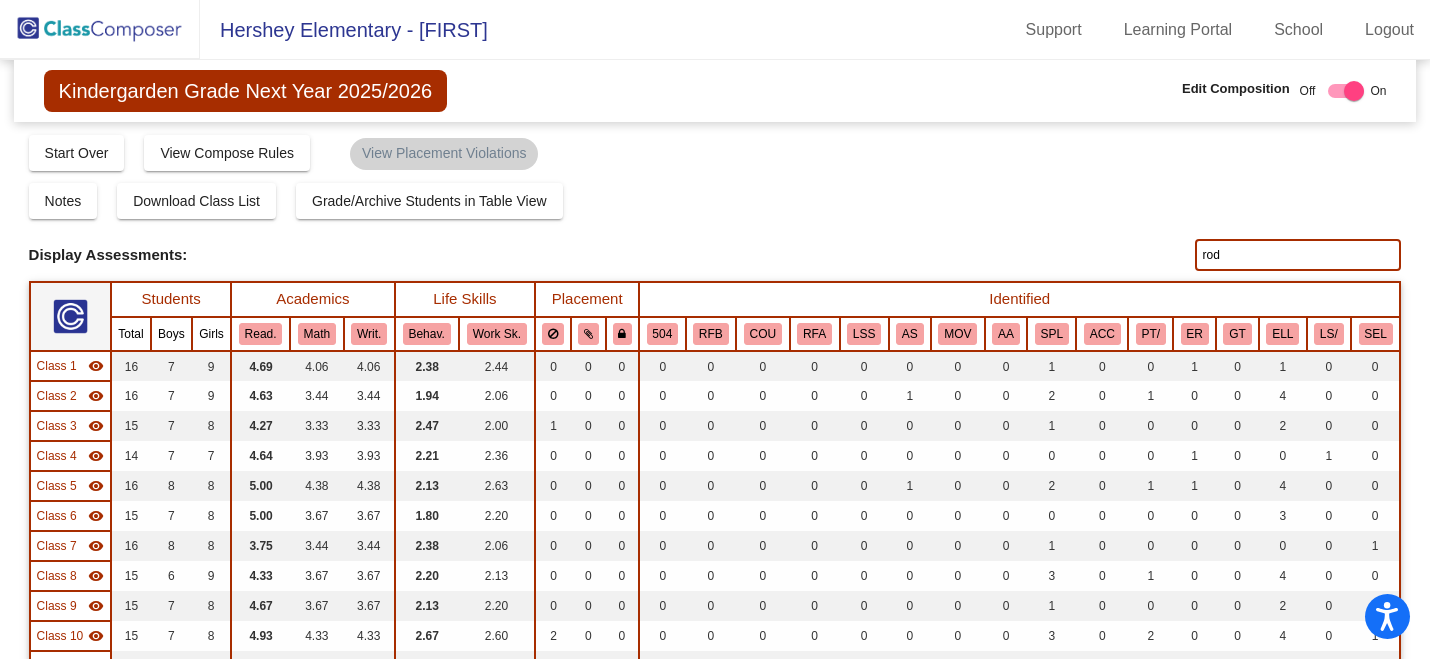 click on "rod" 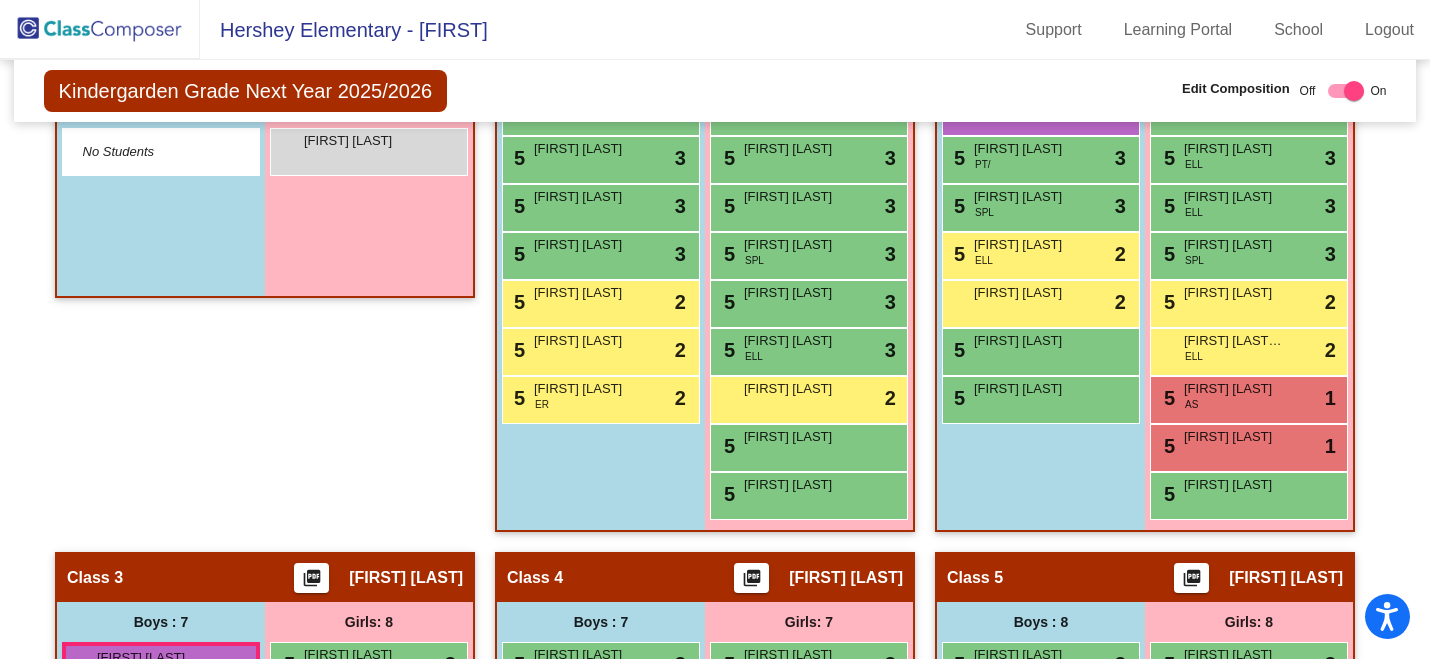 scroll, scrollTop: 602, scrollLeft: 0, axis: vertical 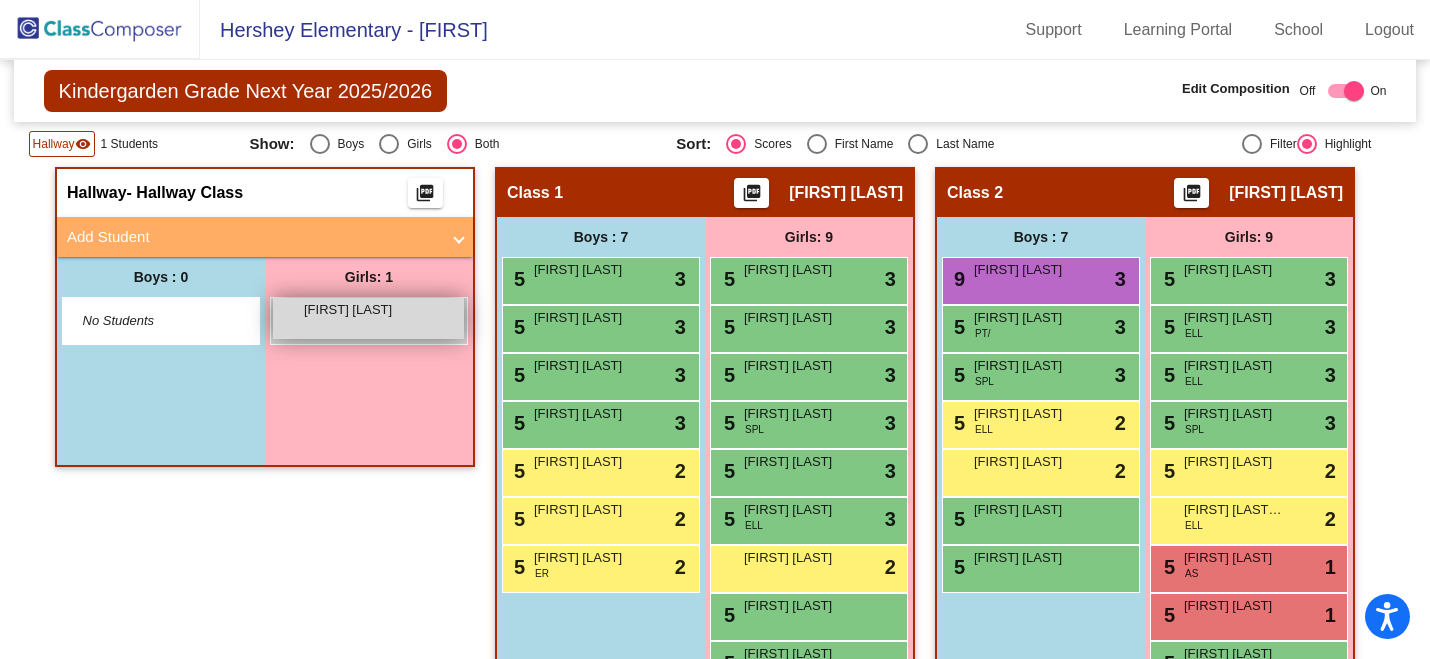 click on "Jasmine Gonzalez lock do_not_disturb_alt" at bounding box center (368, 318) 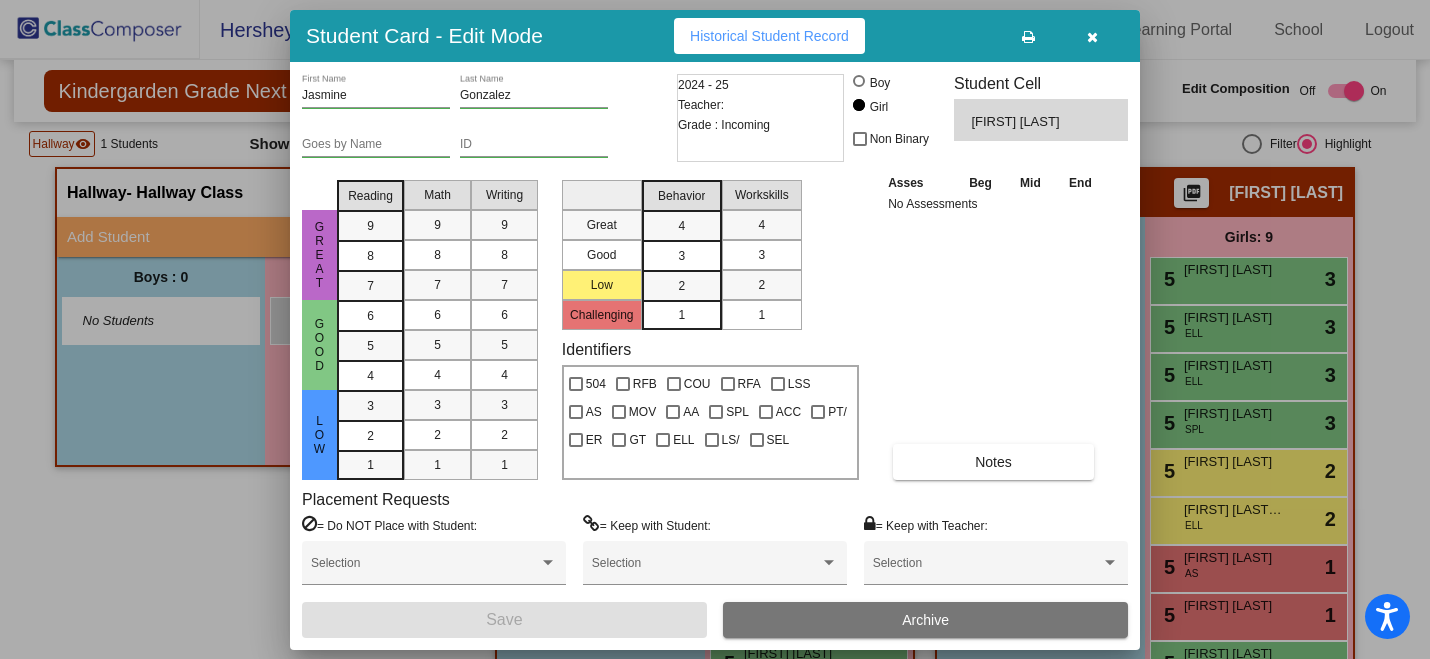 click at bounding box center [1092, 36] 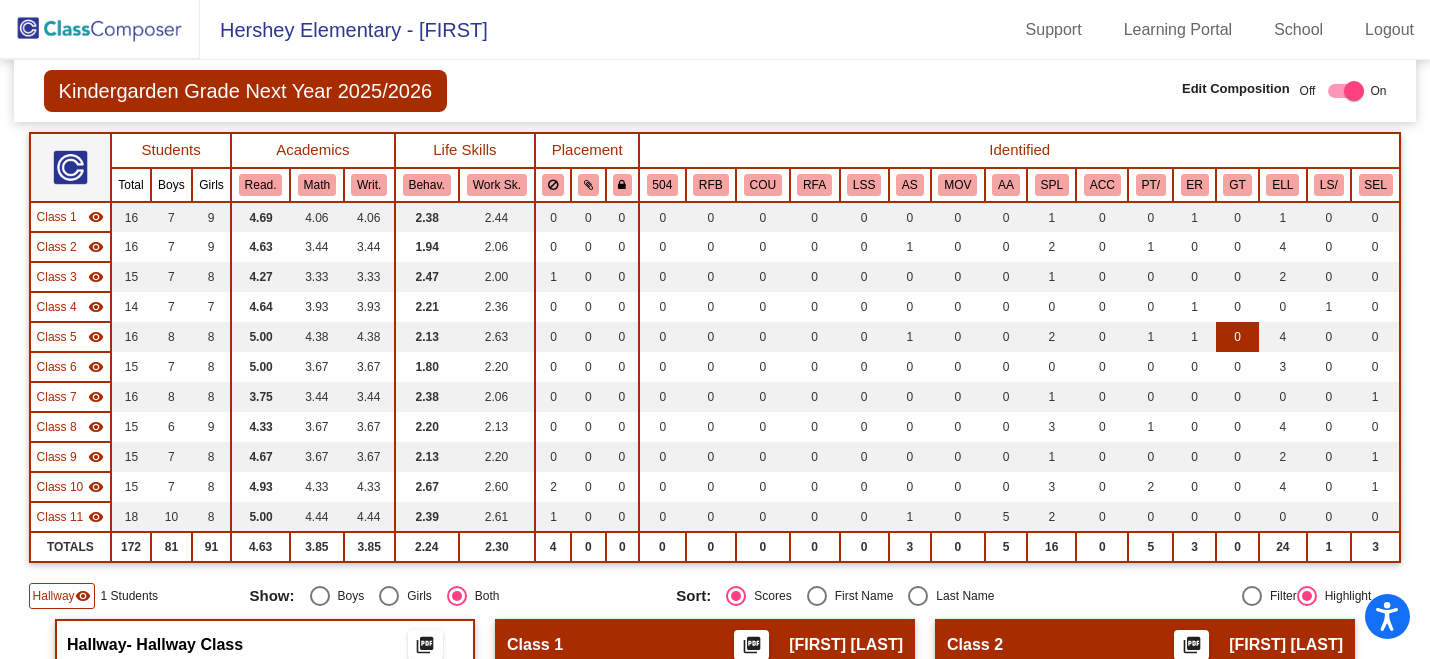 scroll, scrollTop: 0, scrollLeft: 0, axis: both 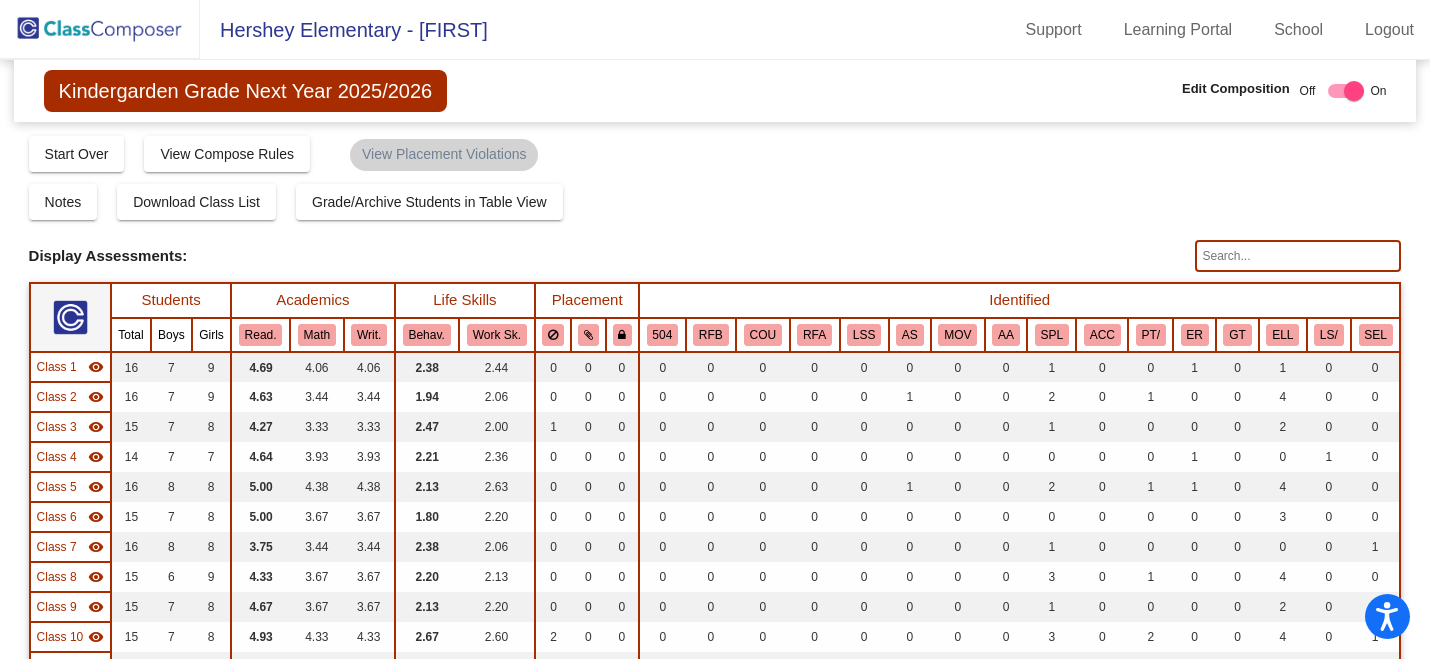 click 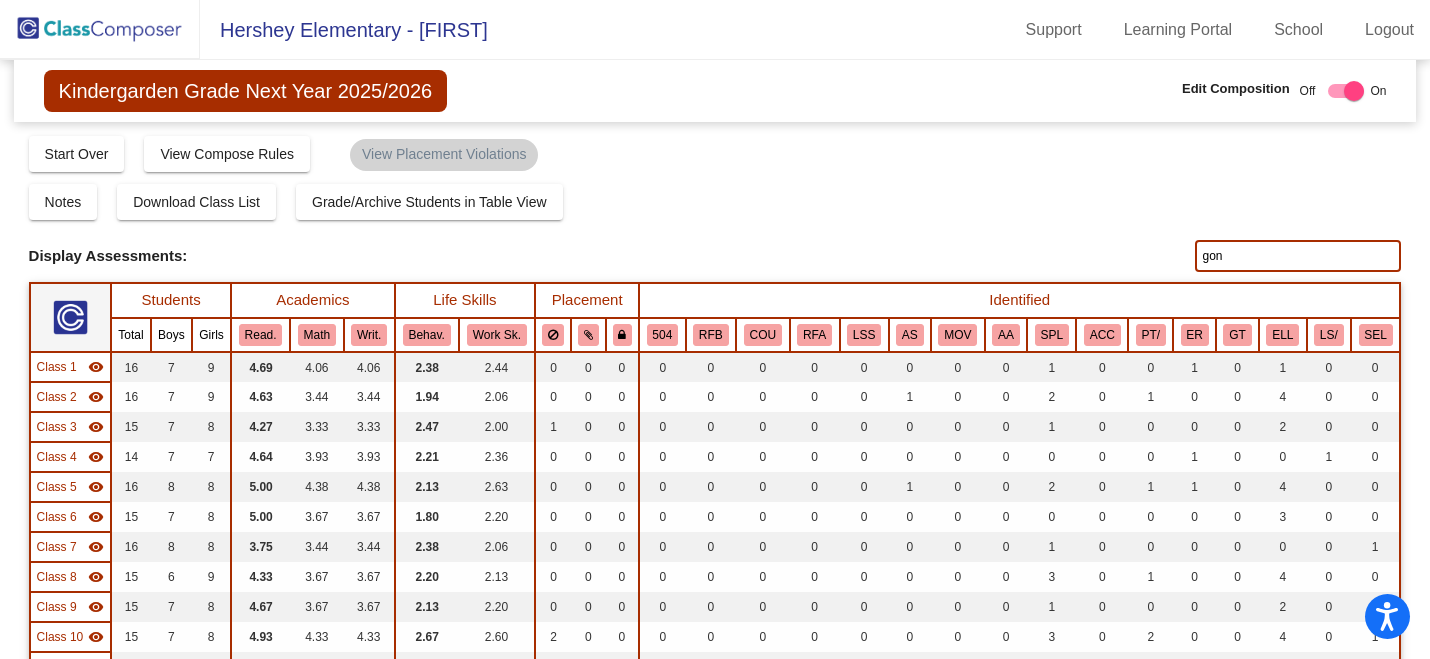 type on "gonz" 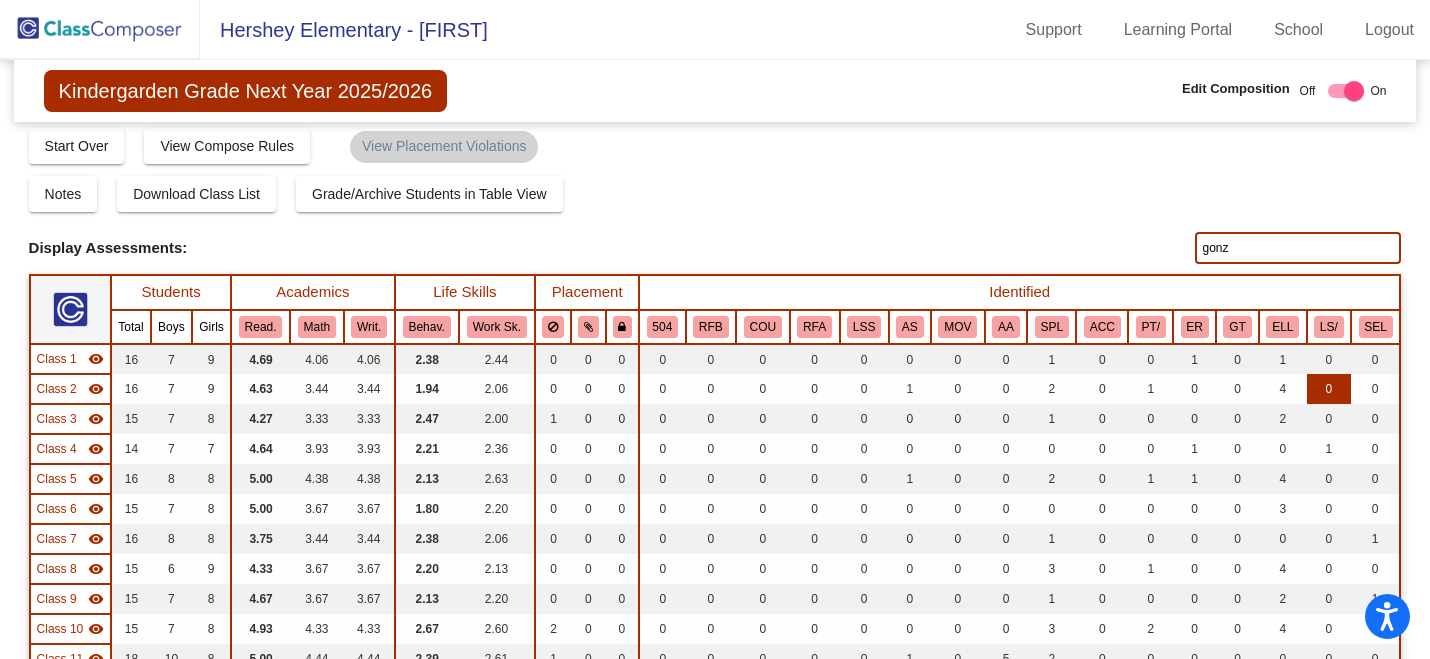scroll, scrollTop: 0, scrollLeft: 0, axis: both 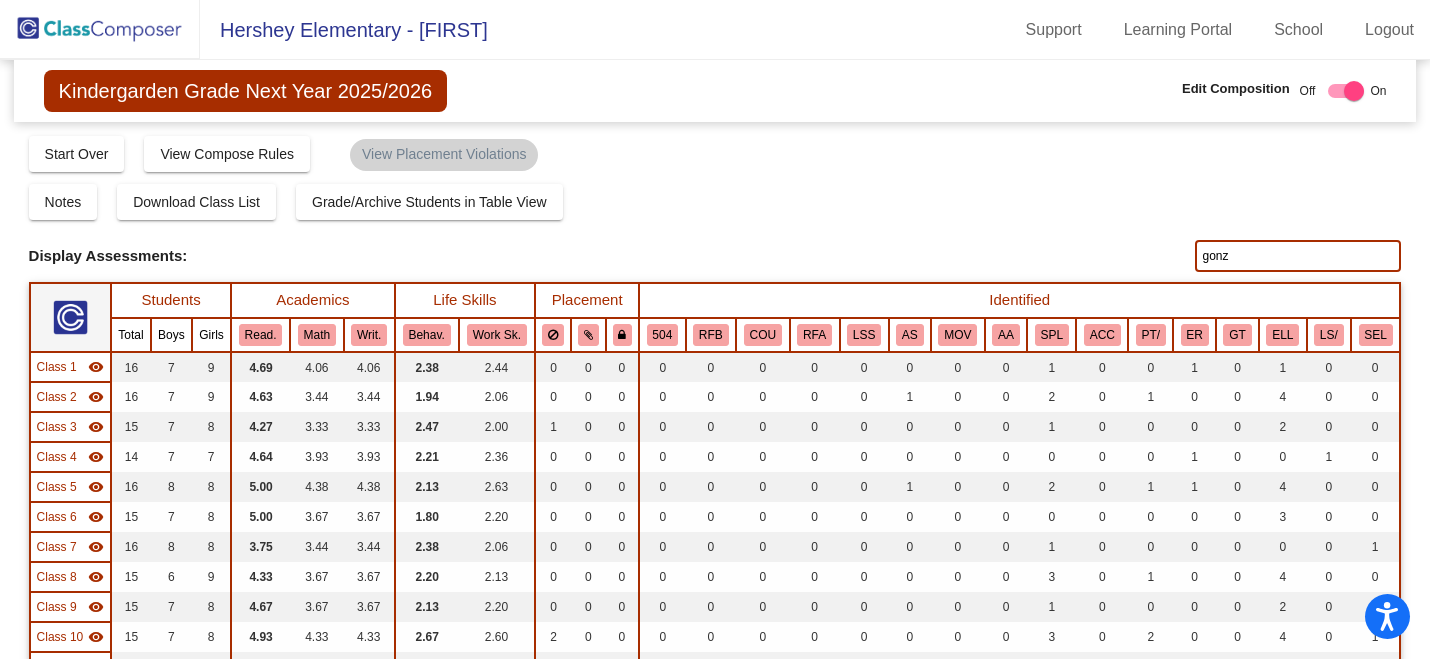 click on "gonz" 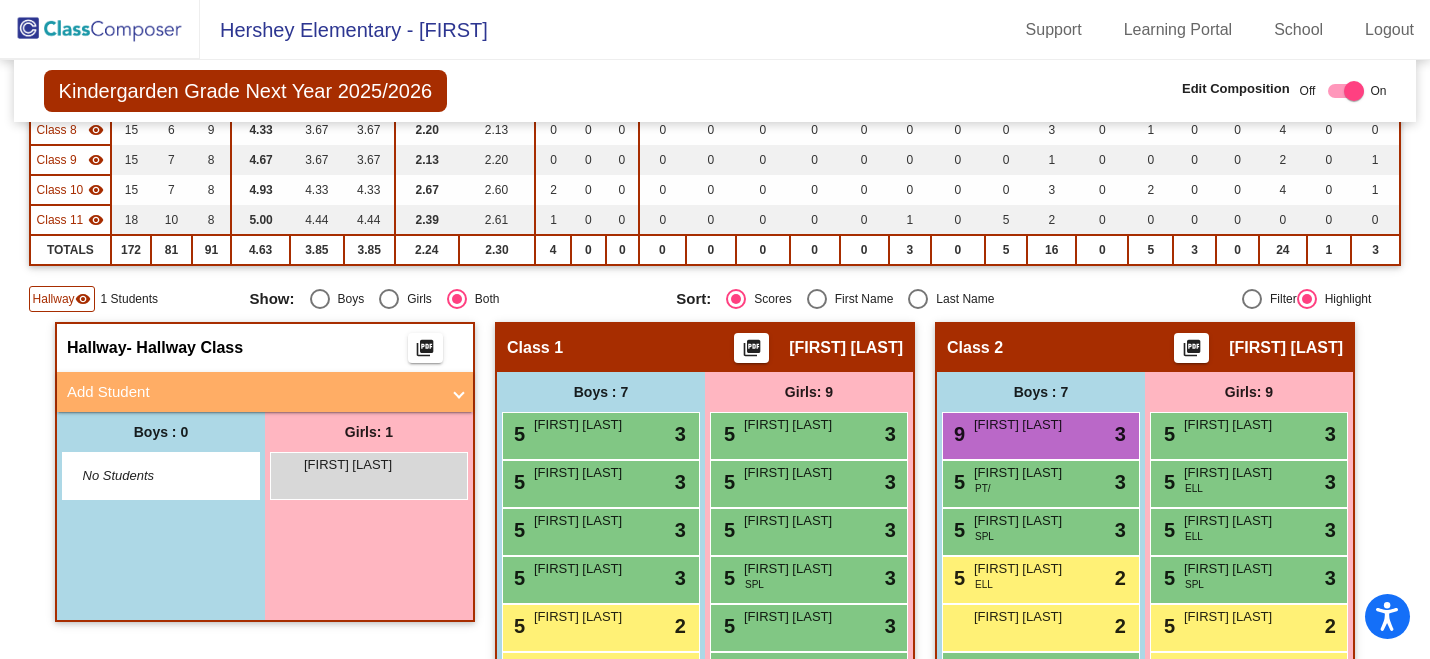 scroll, scrollTop: 459, scrollLeft: 0, axis: vertical 